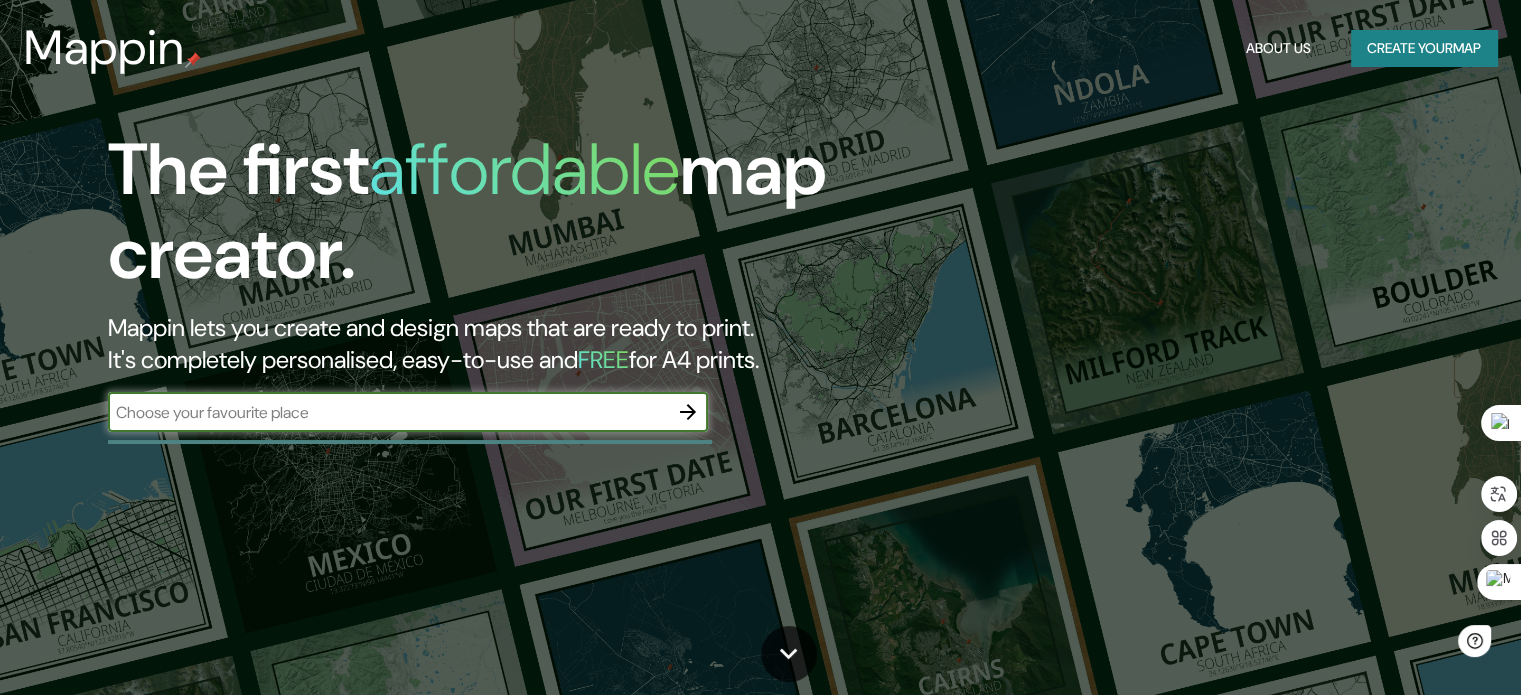 scroll, scrollTop: 0, scrollLeft: 0, axis: both 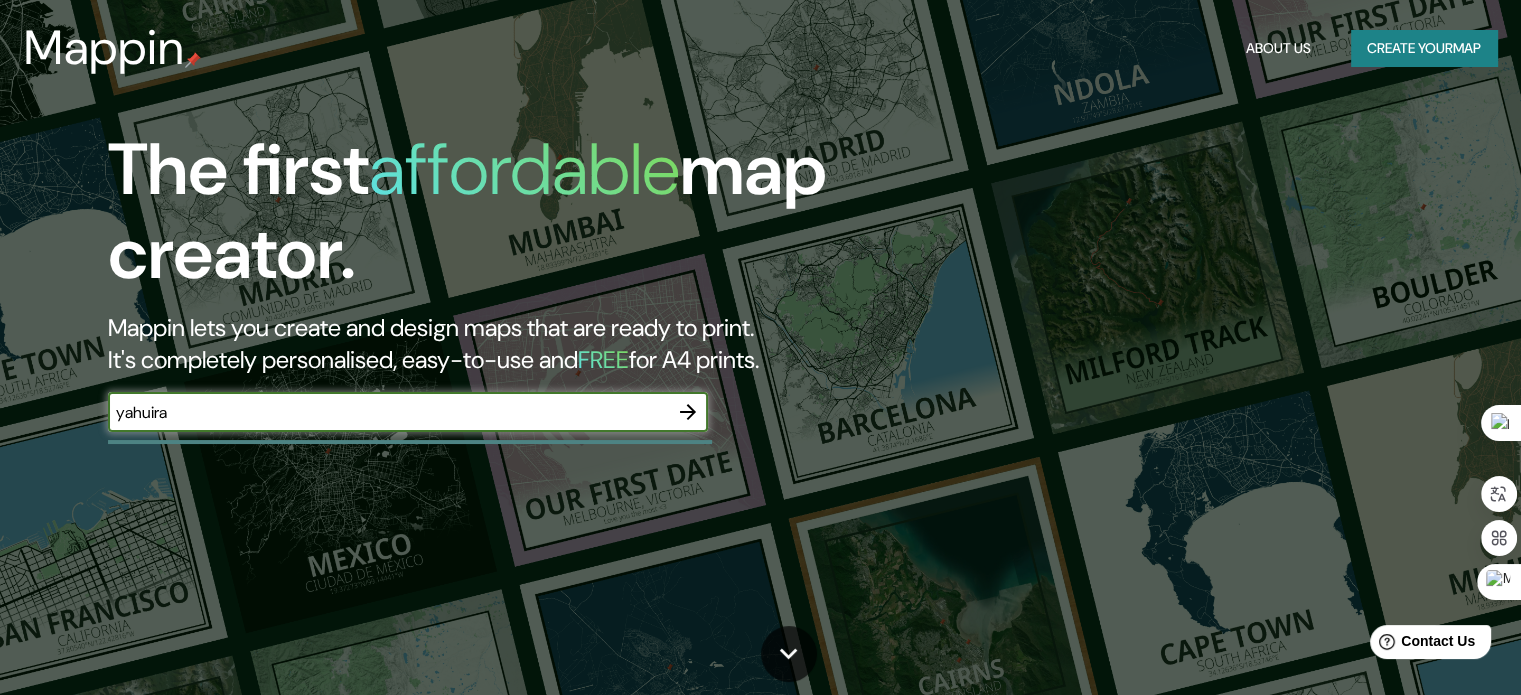 type on "yahuira" 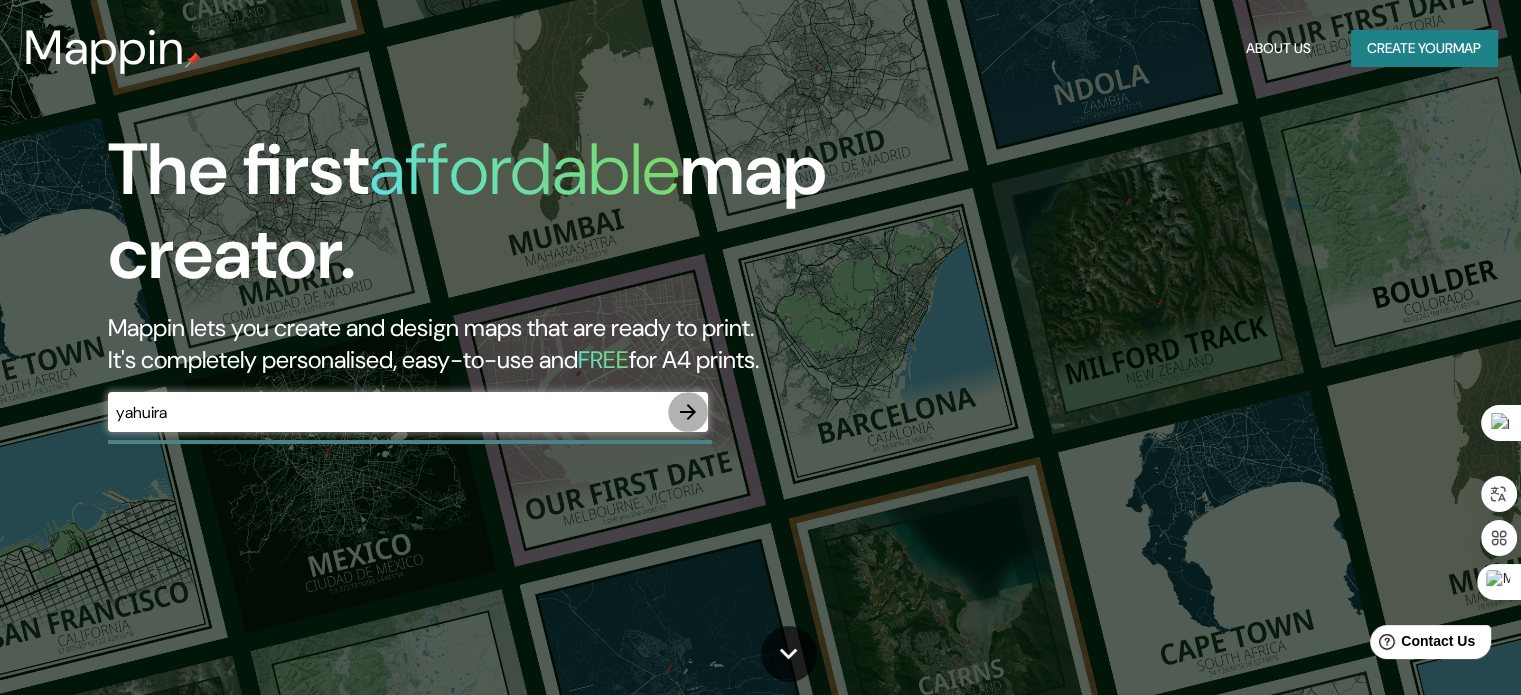 click at bounding box center [688, 412] 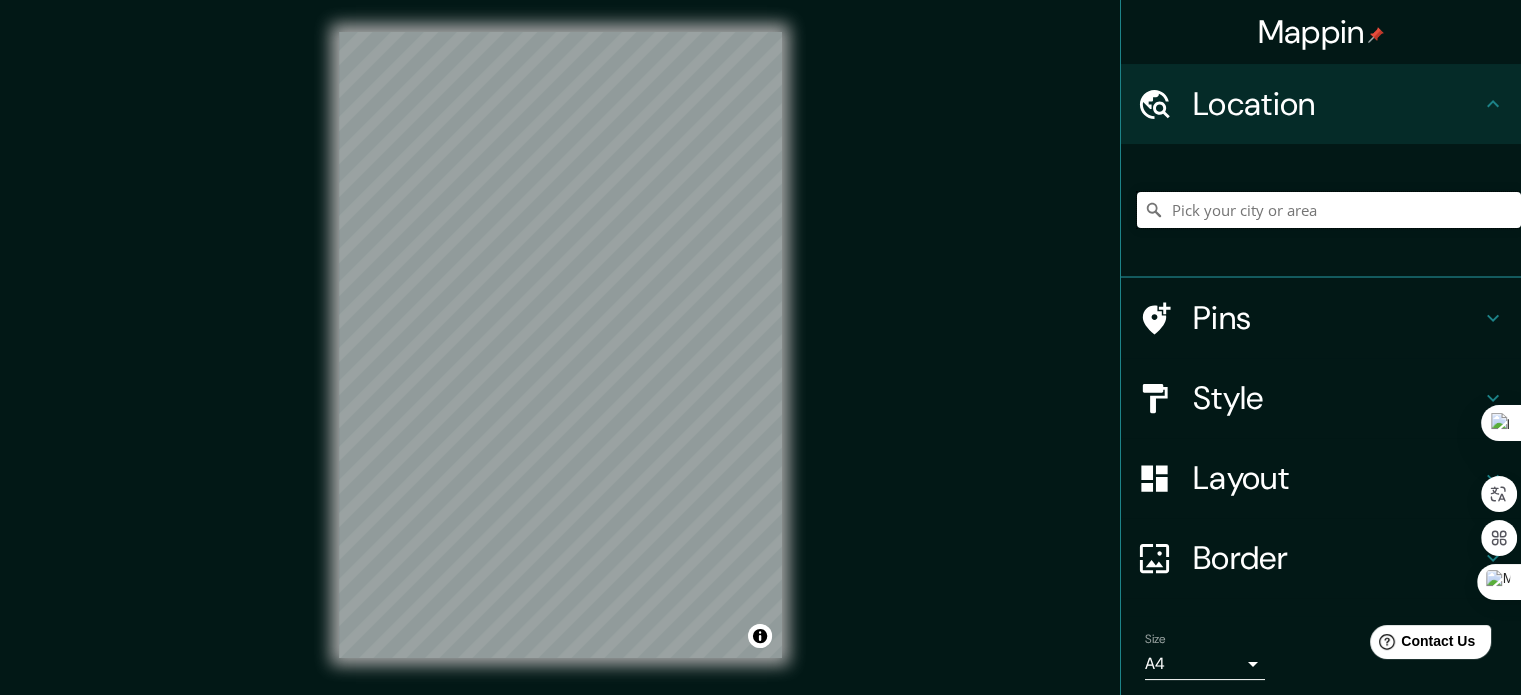 click at bounding box center (1329, 210) 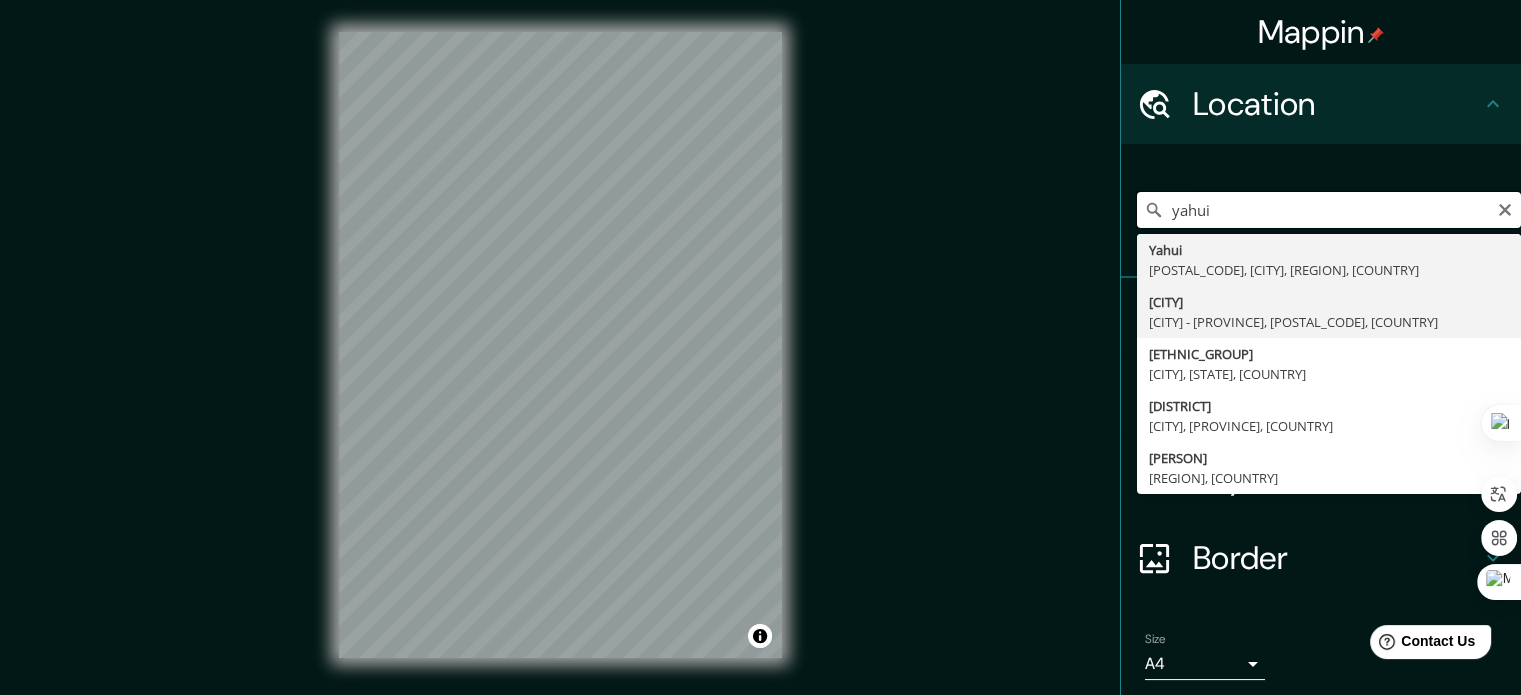 type on "yahui" 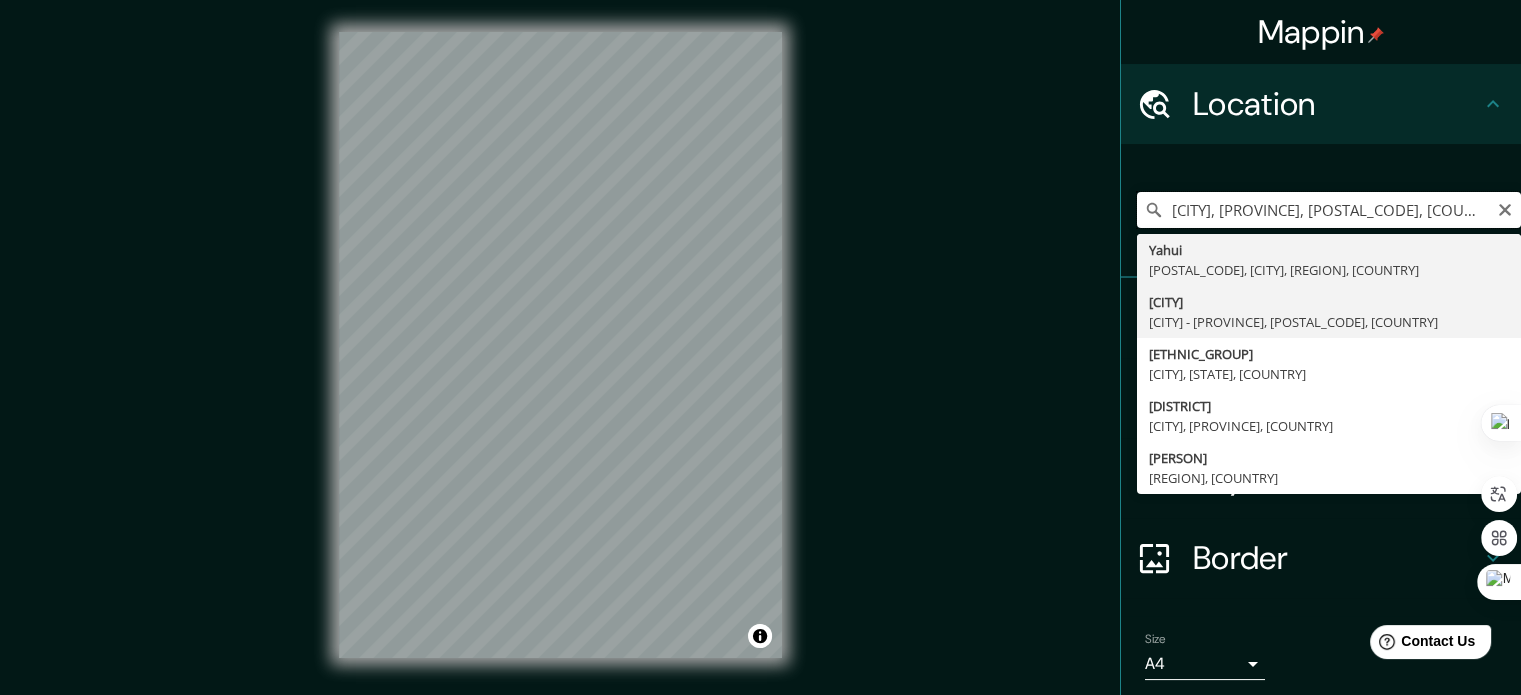scroll, scrollTop: 0, scrollLeft: 0, axis: both 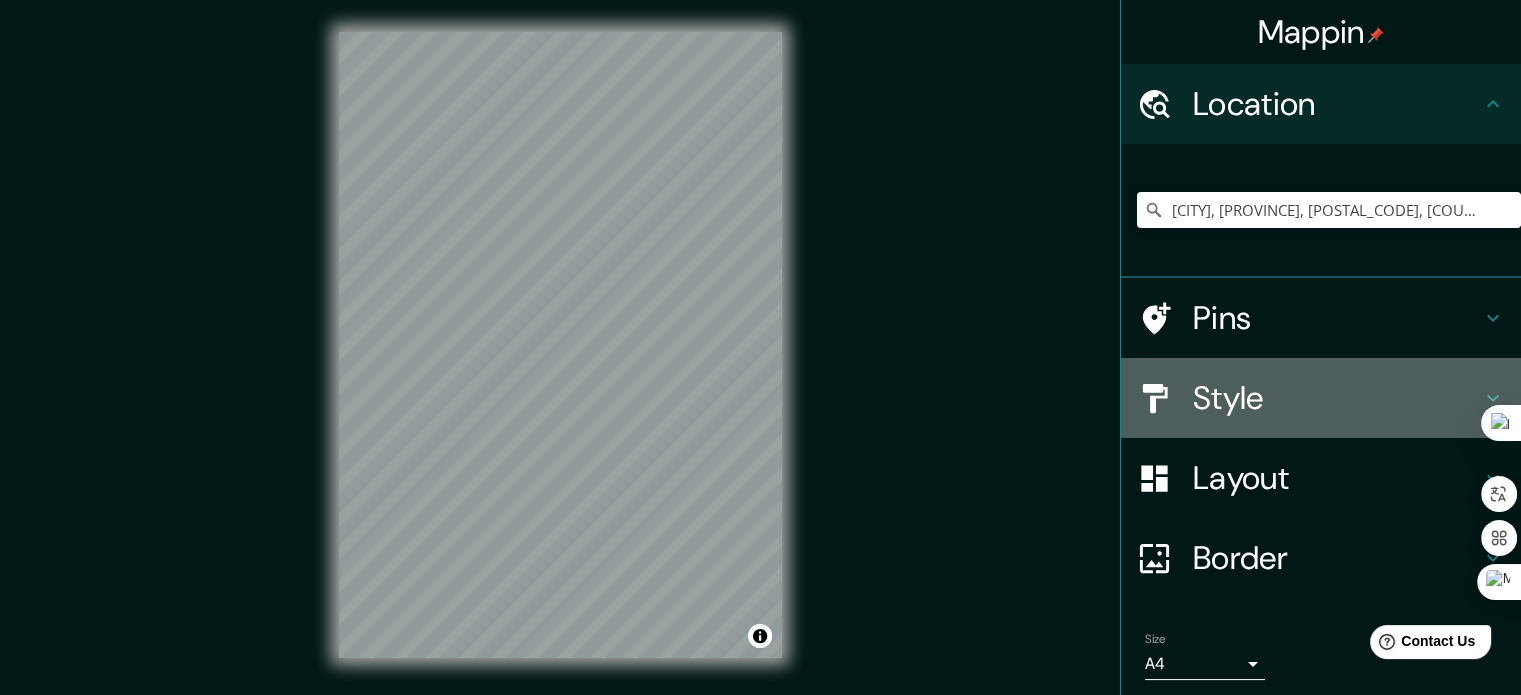 click on "Style" at bounding box center [1337, 104] 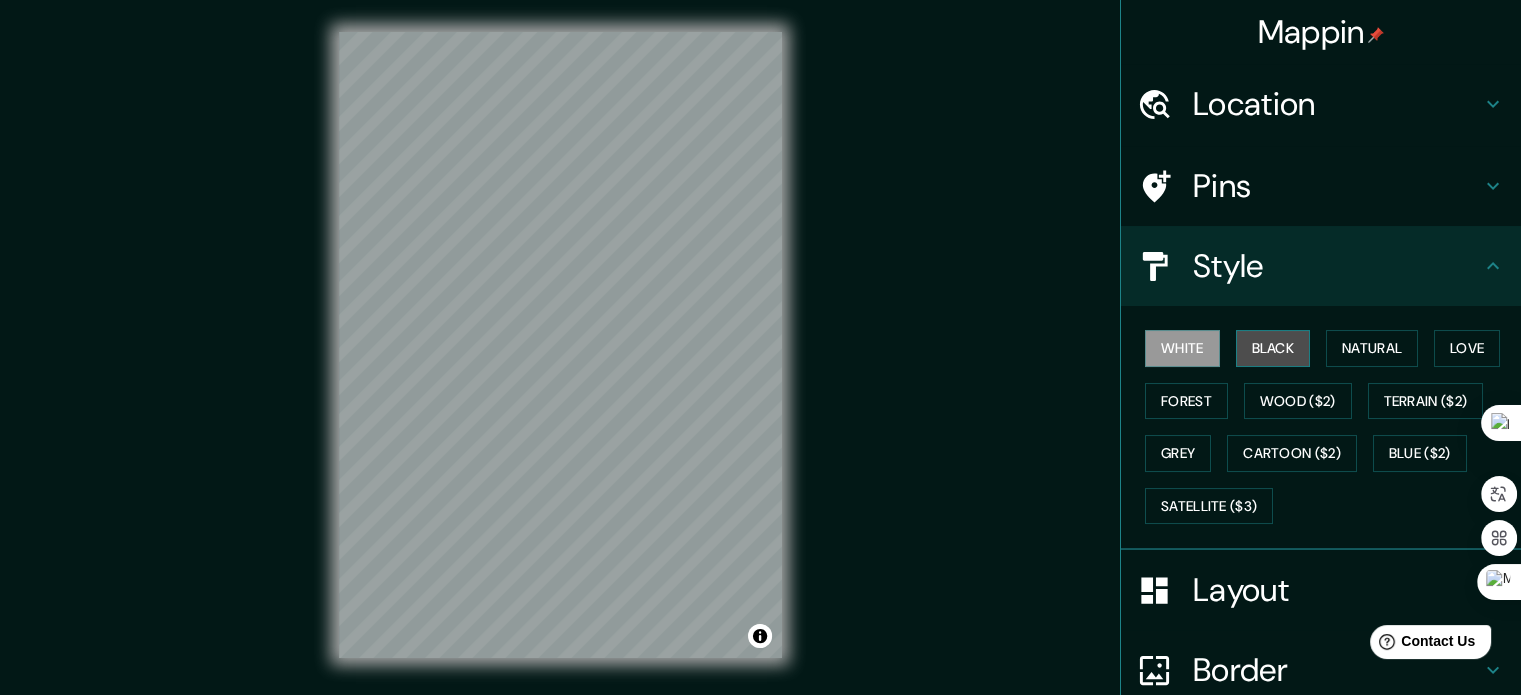 click on "Black" at bounding box center (1273, 348) 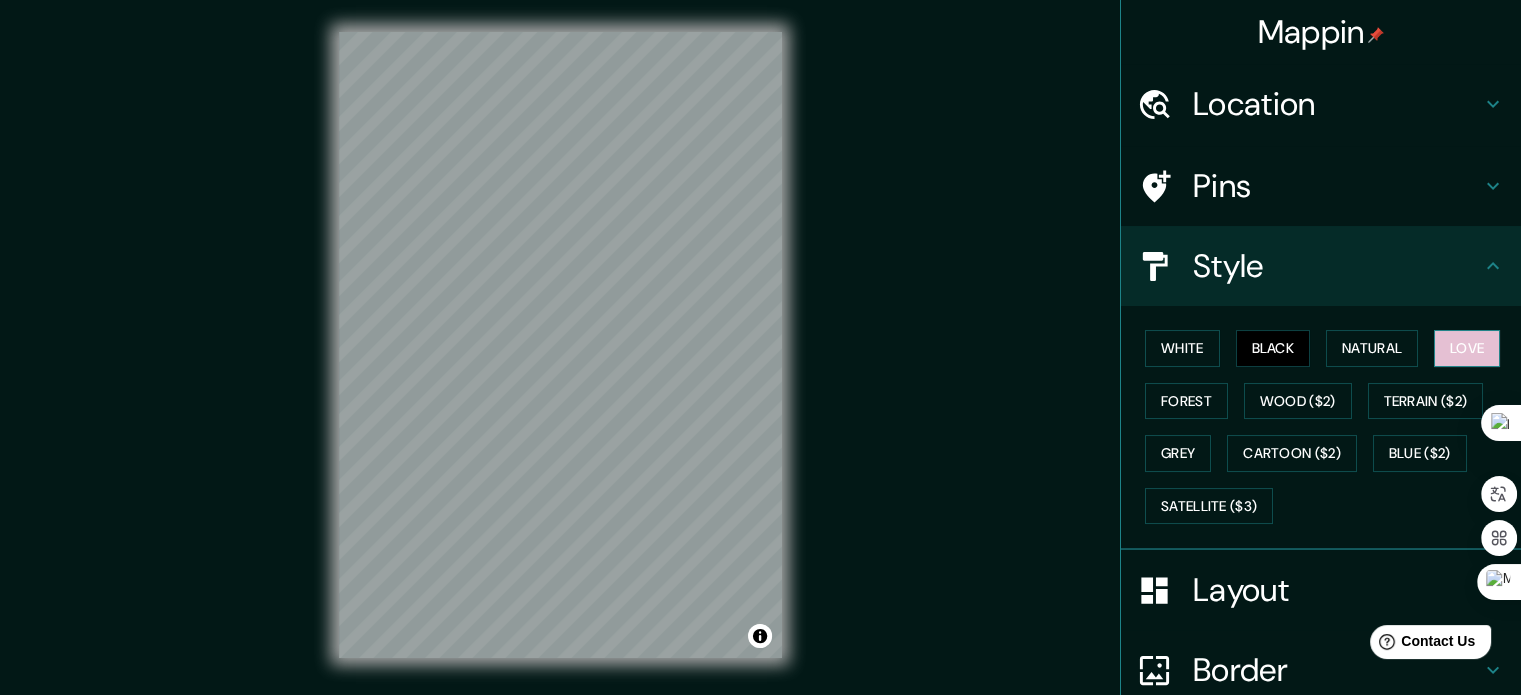 click on "Love" at bounding box center (1467, 348) 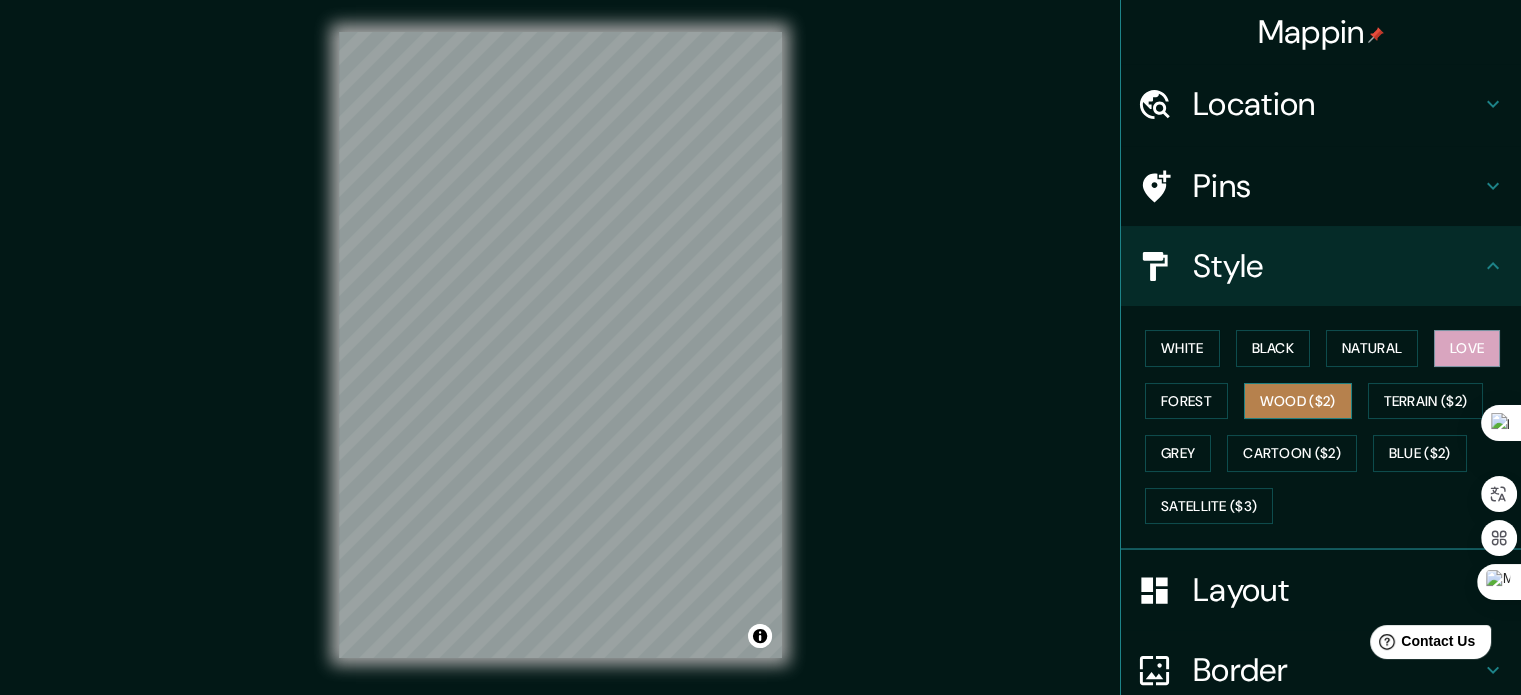 click on "Wood ($2)" at bounding box center (1298, 401) 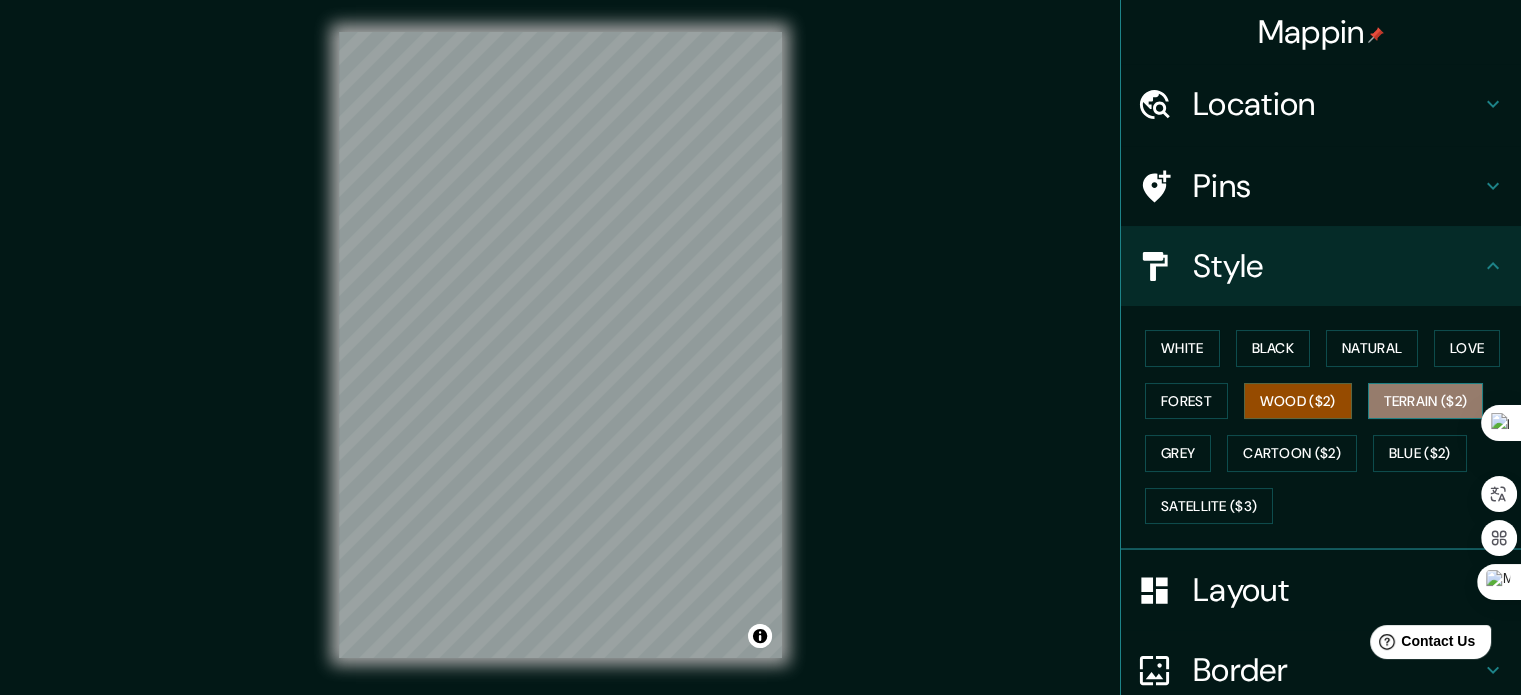 click on "Terrain ($2)" at bounding box center (1426, 401) 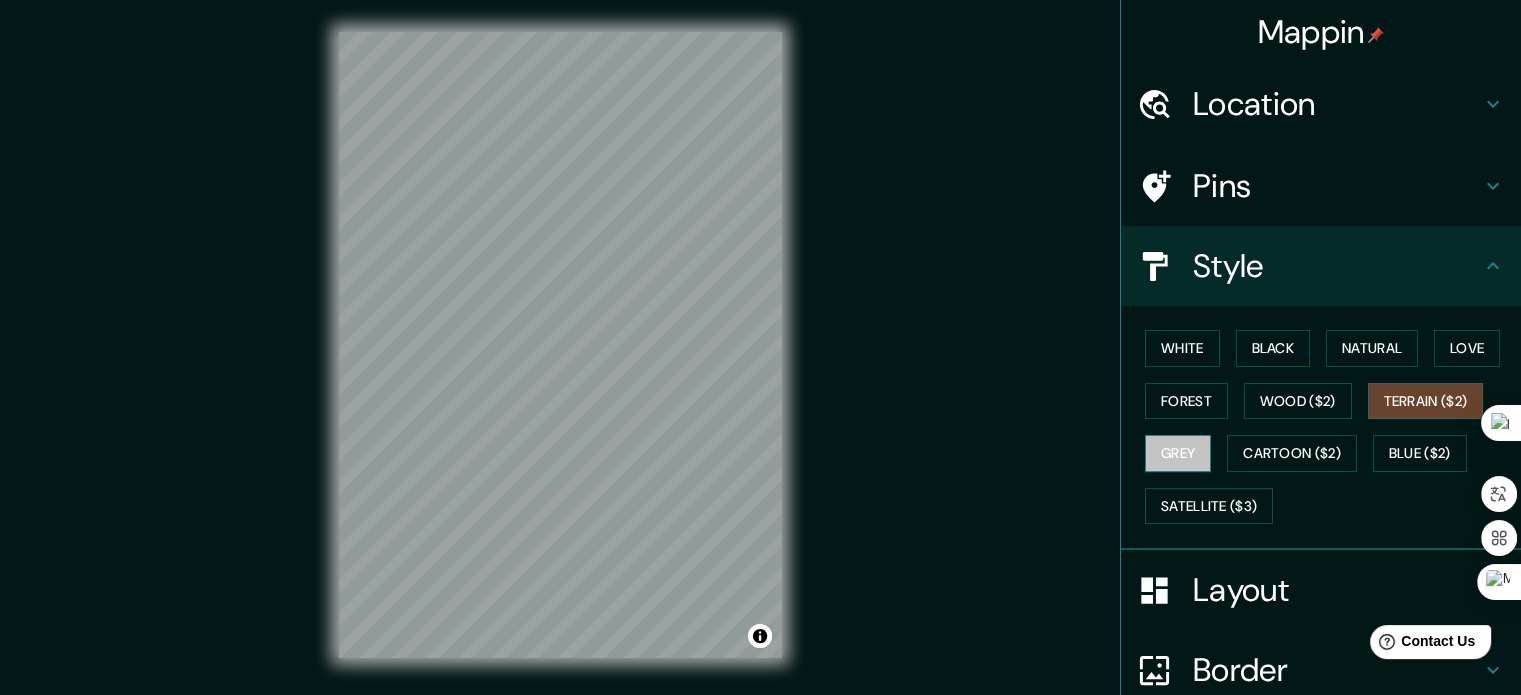 click on "Grey" at bounding box center (1178, 453) 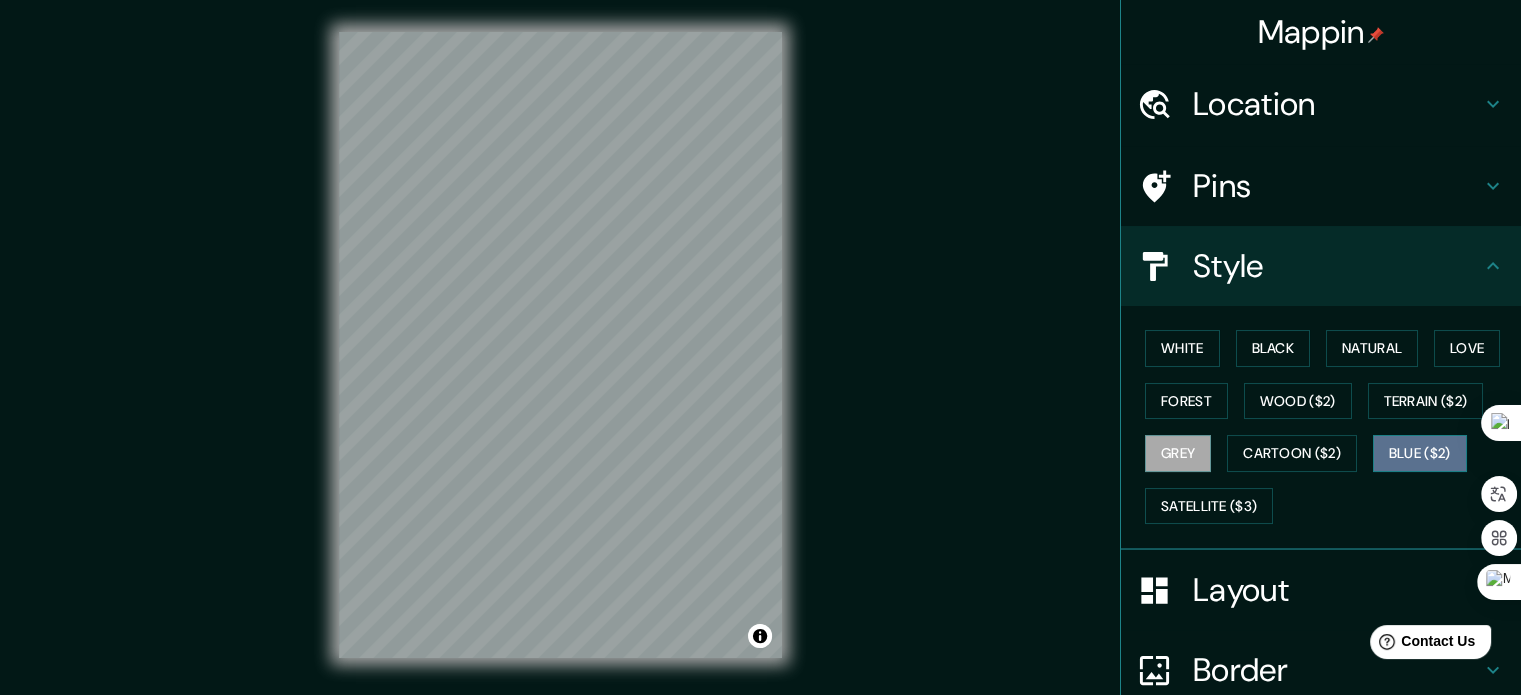 click on "Blue ($2)" at bounding box center [1420, 453] 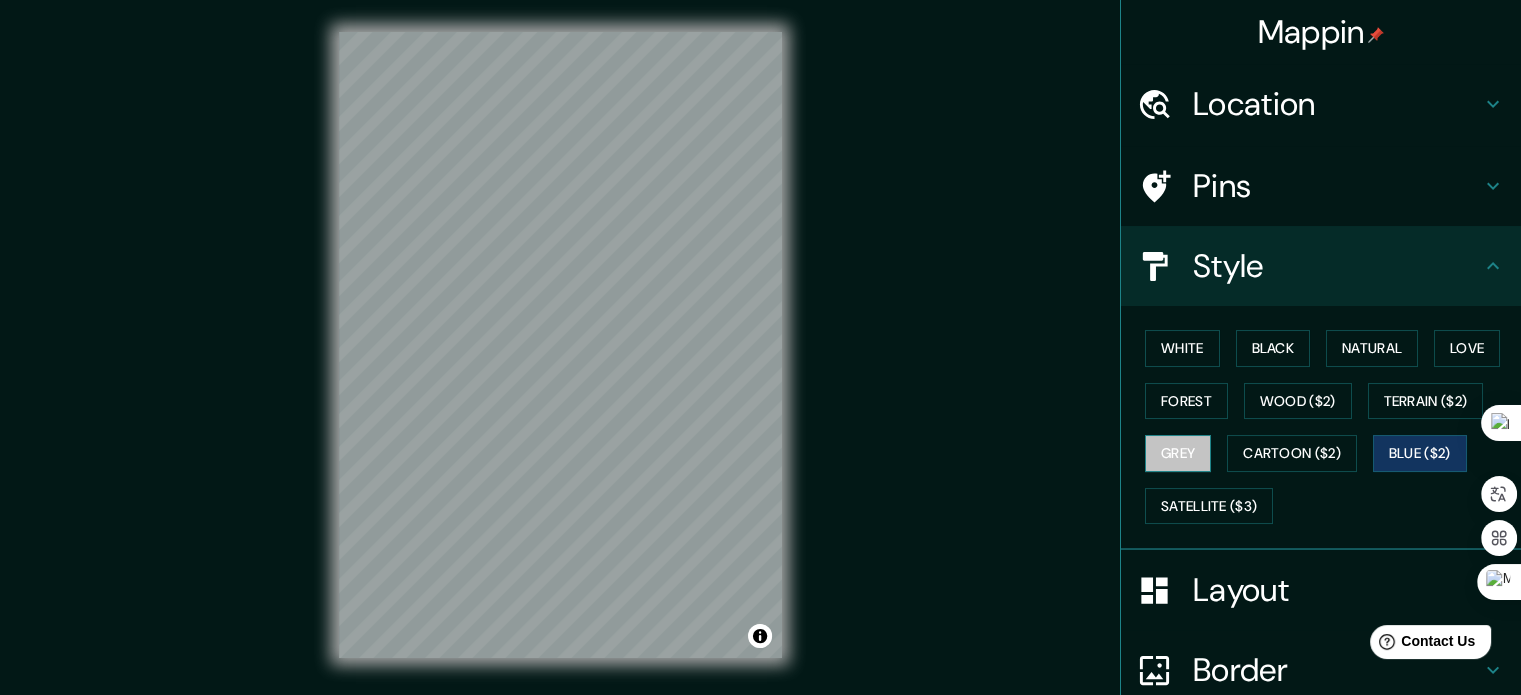 click on "Grey" at bounding box center (1178, 453) 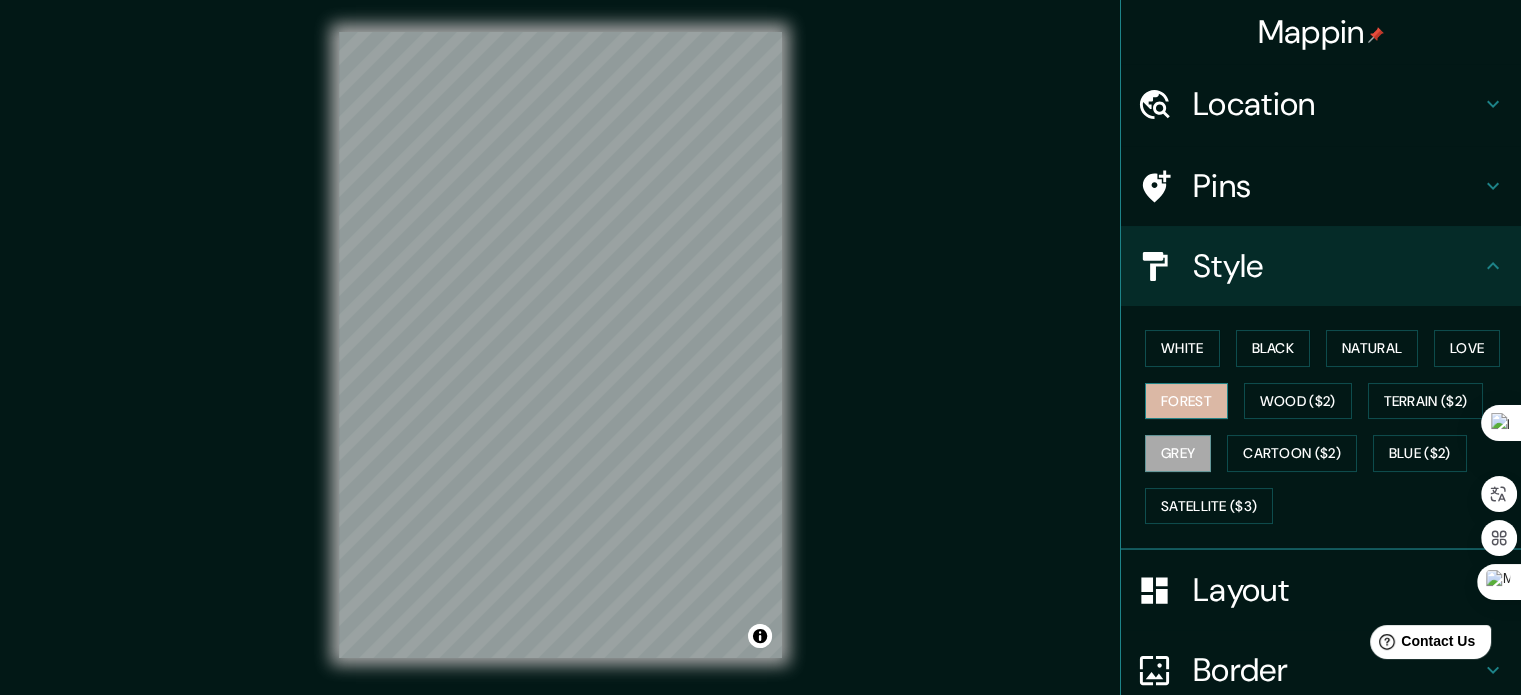 click on "Forest" at bounding box center [1186, 401] 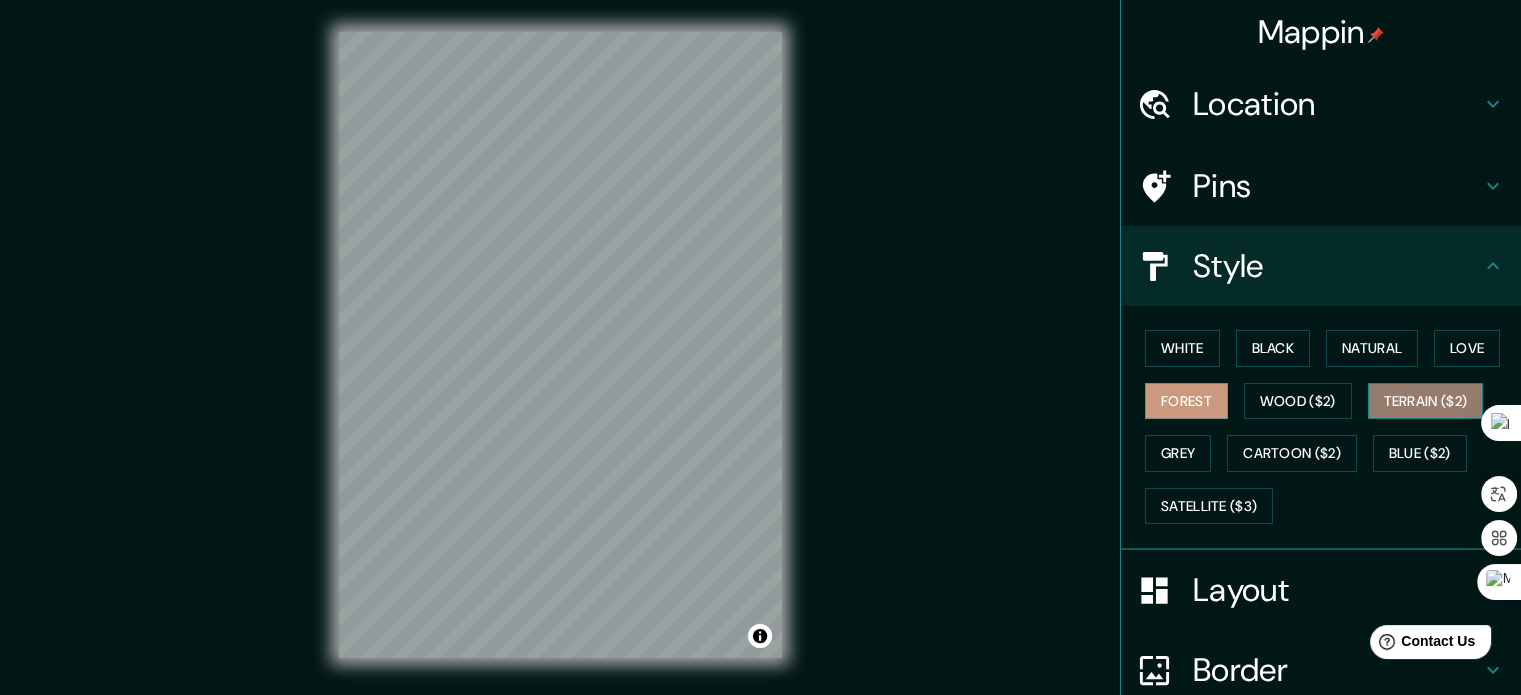 click on "Terrain ($2)" at bounding box center (1426, 401) 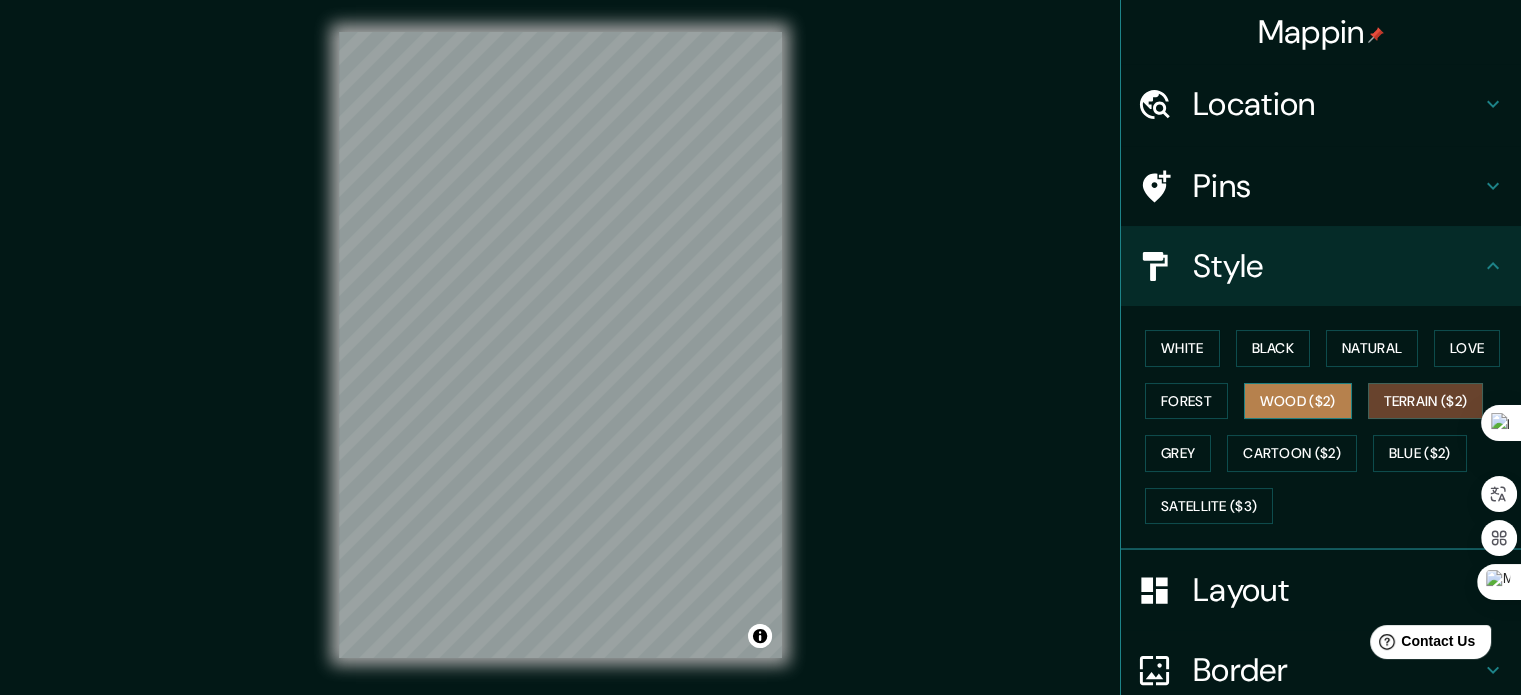 click on "Wood ($2)" at bounding box center (1298, 401) 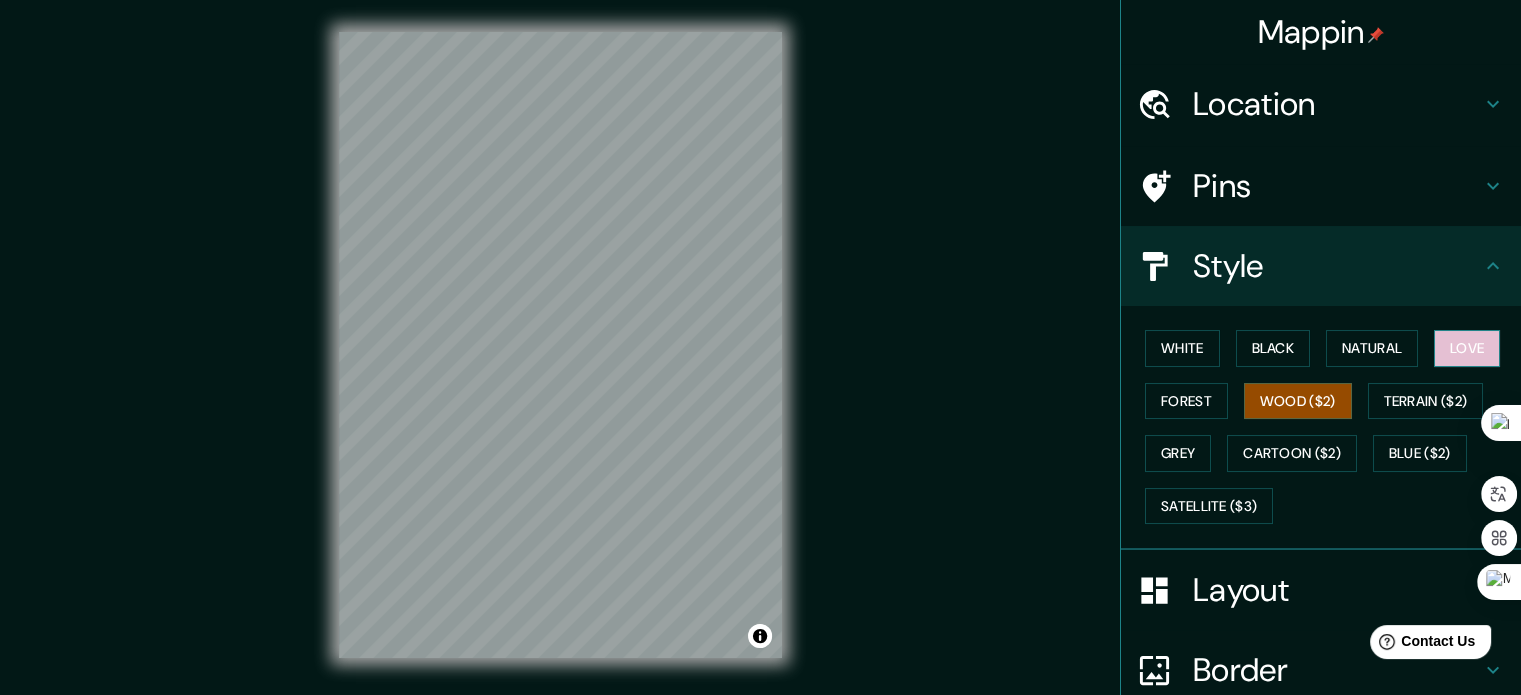 click on "Love" at bounding box center [1467, 348] 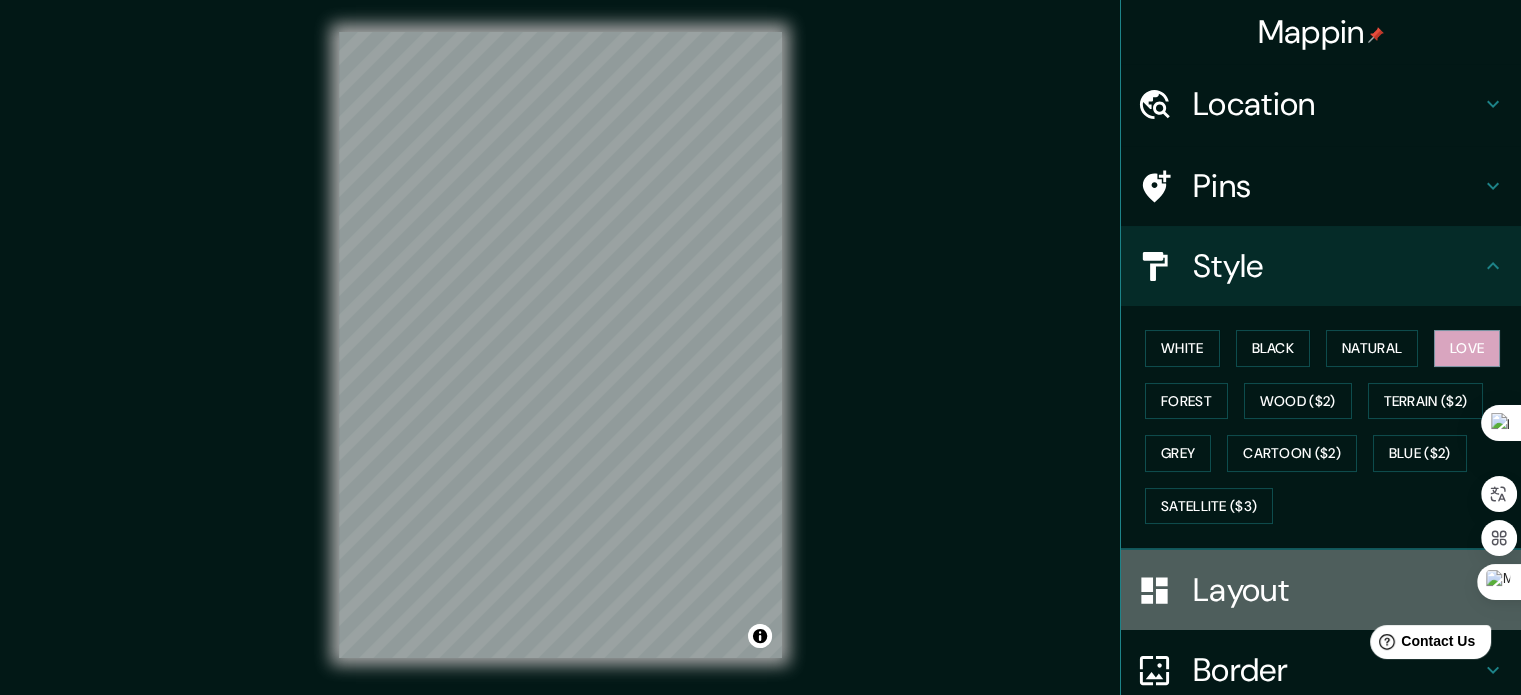 click on "Layout" at bounding box center (1337, 104) 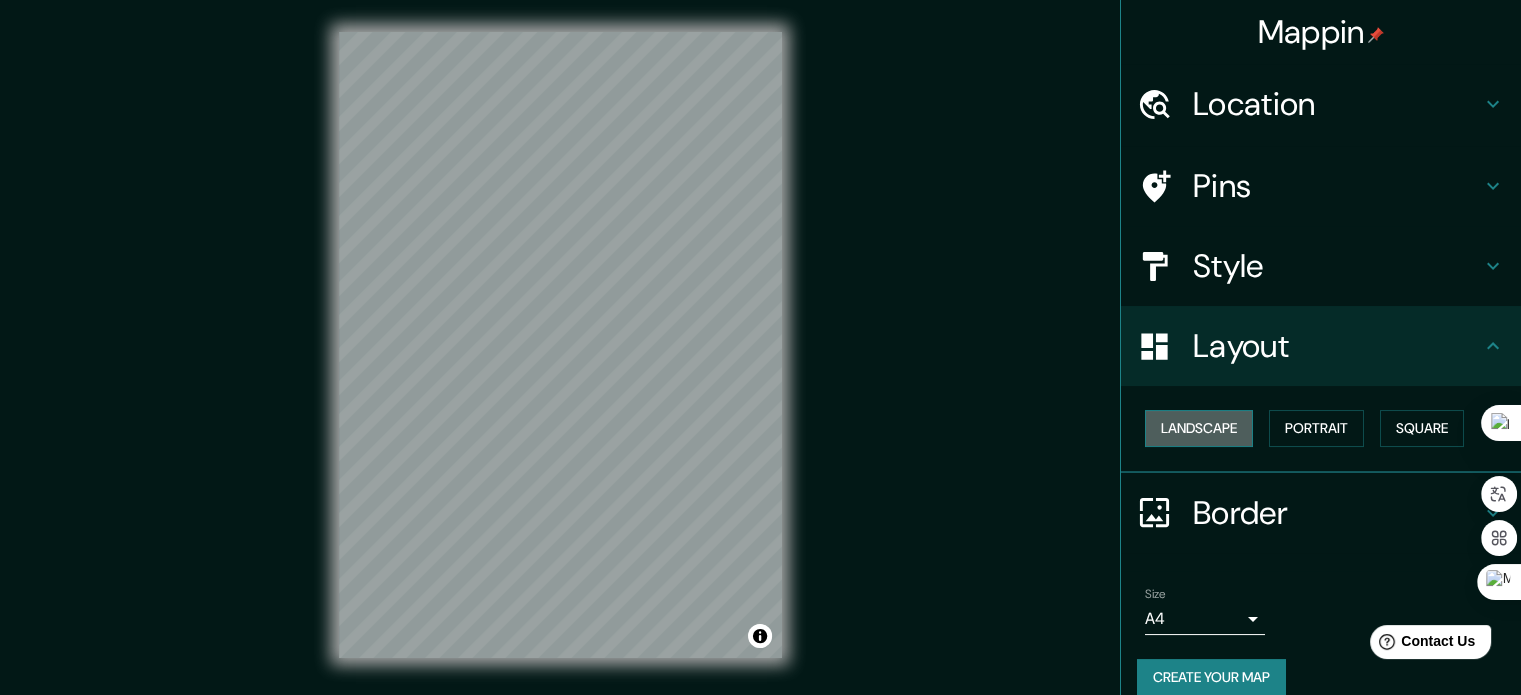 click on "Landscape" at bounding box center [1199, 428] 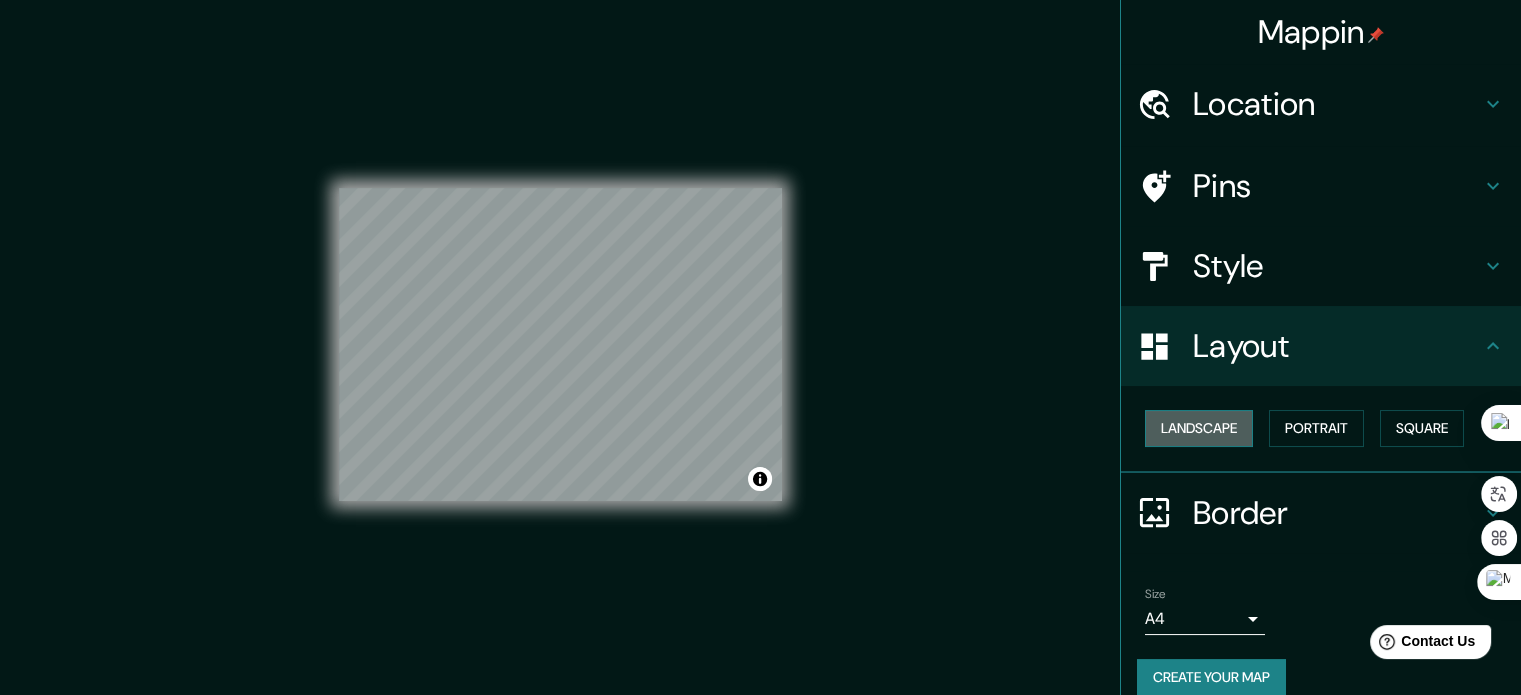 click on "Landscape" at bounding box center (1199, 428) 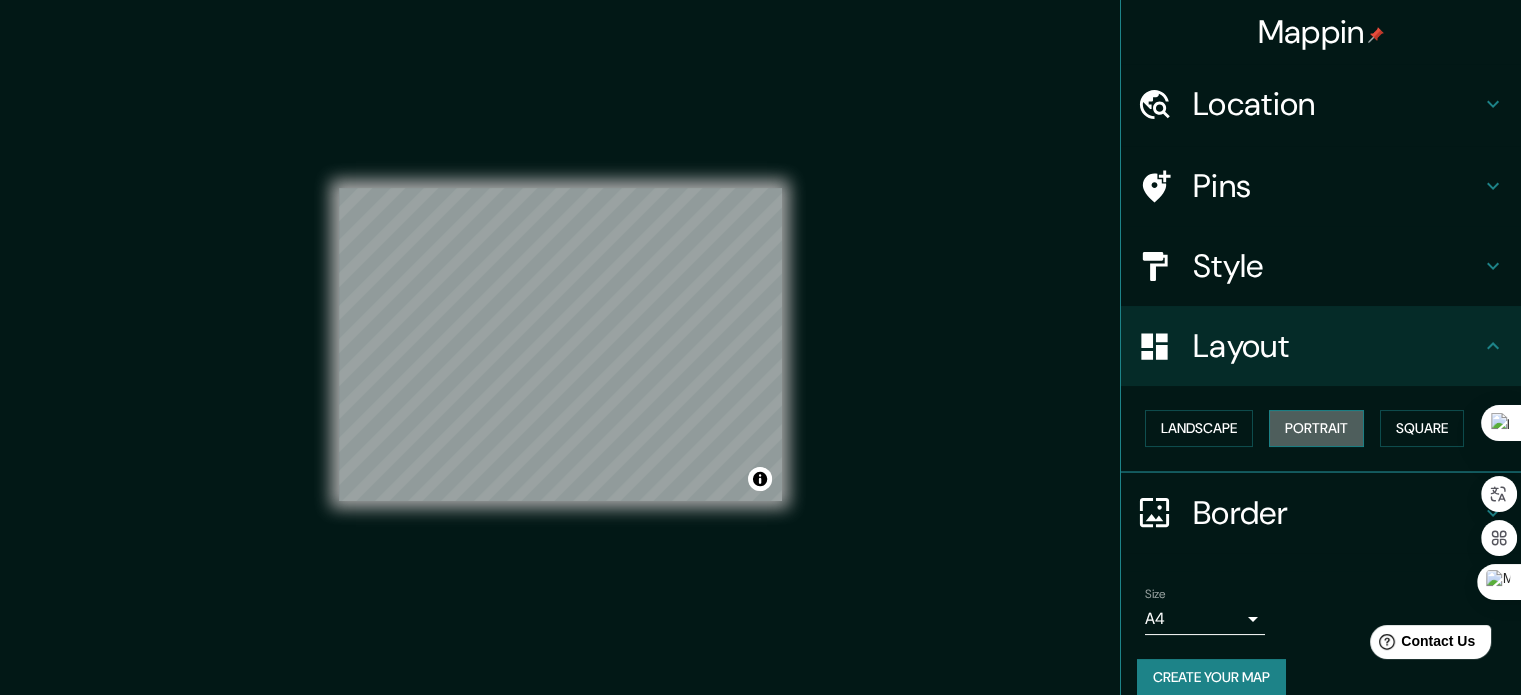 click on "Portrait" at bounding box center [1316, 428] 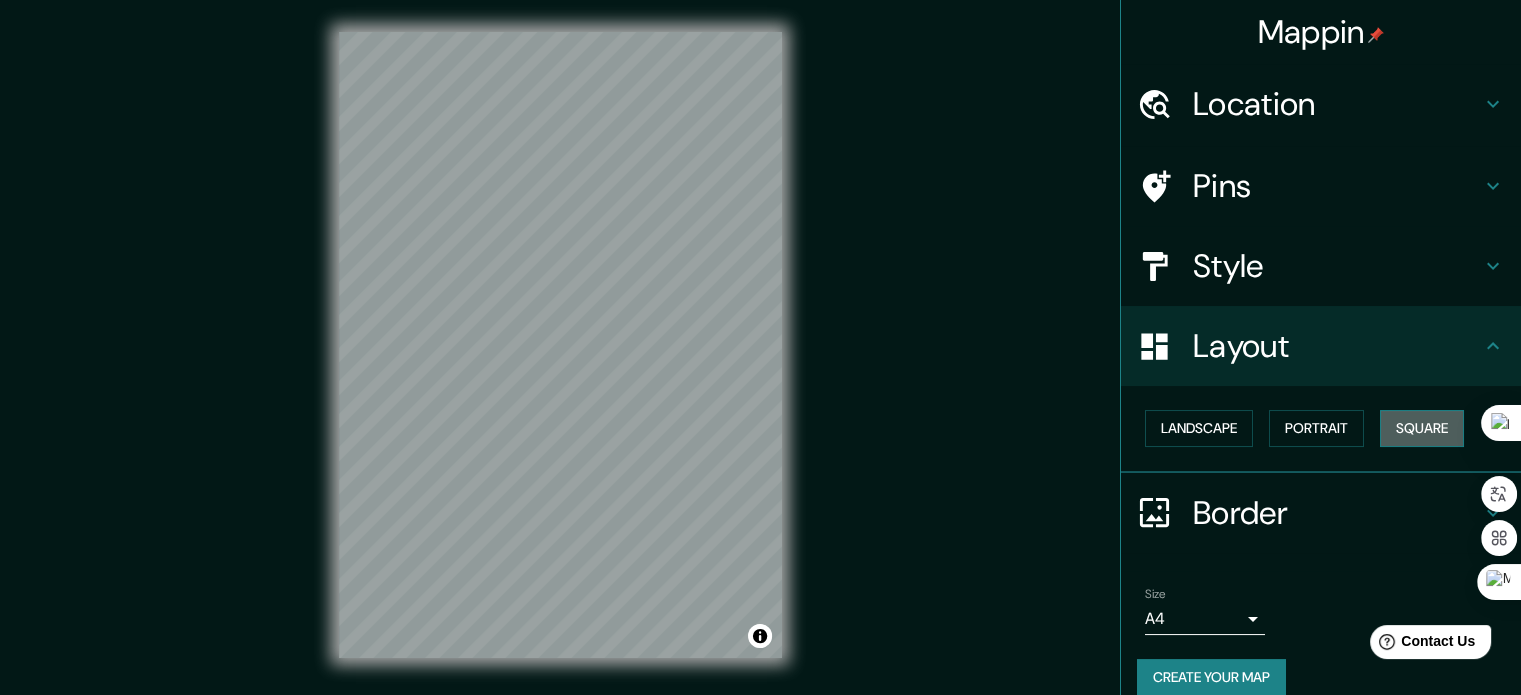 click on "Square" at bounding box center [1422, 428] 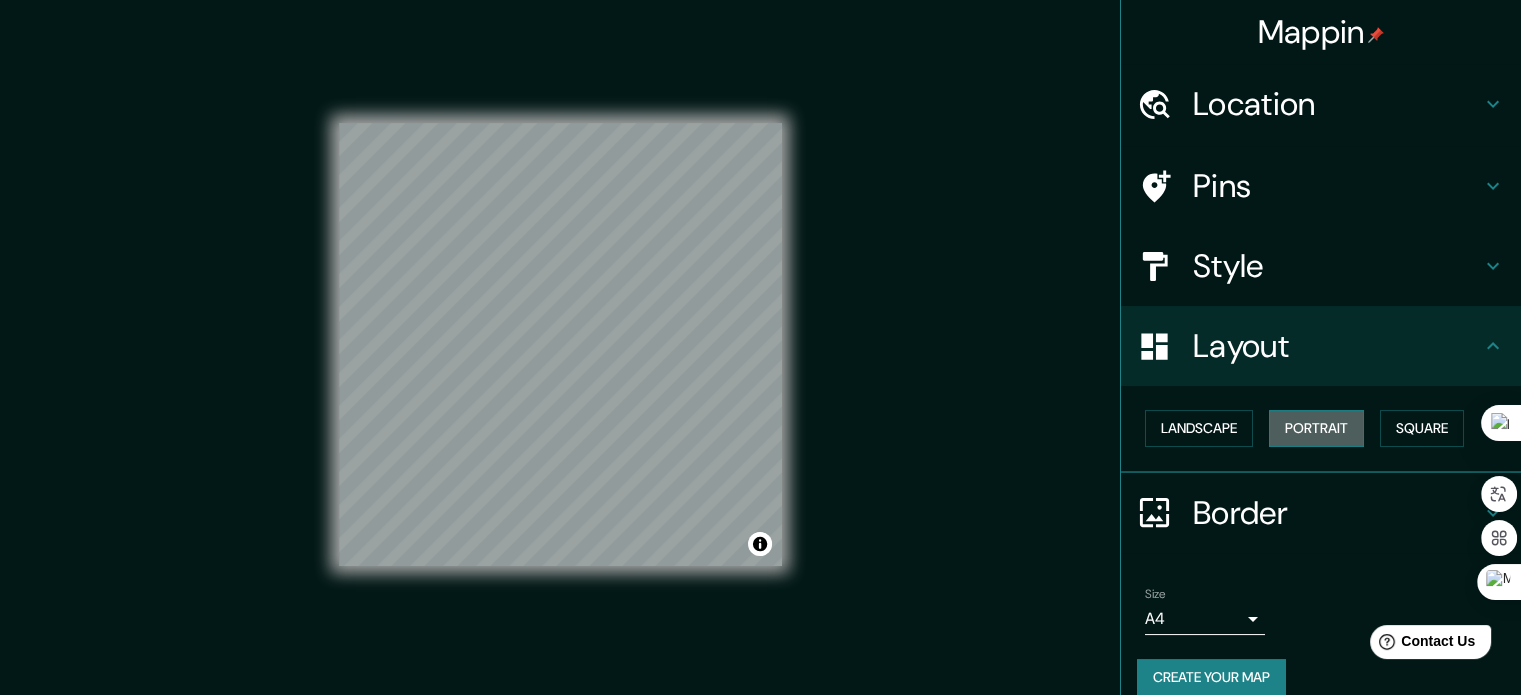 click on "Portrait" at bounding box center (1316, 428) 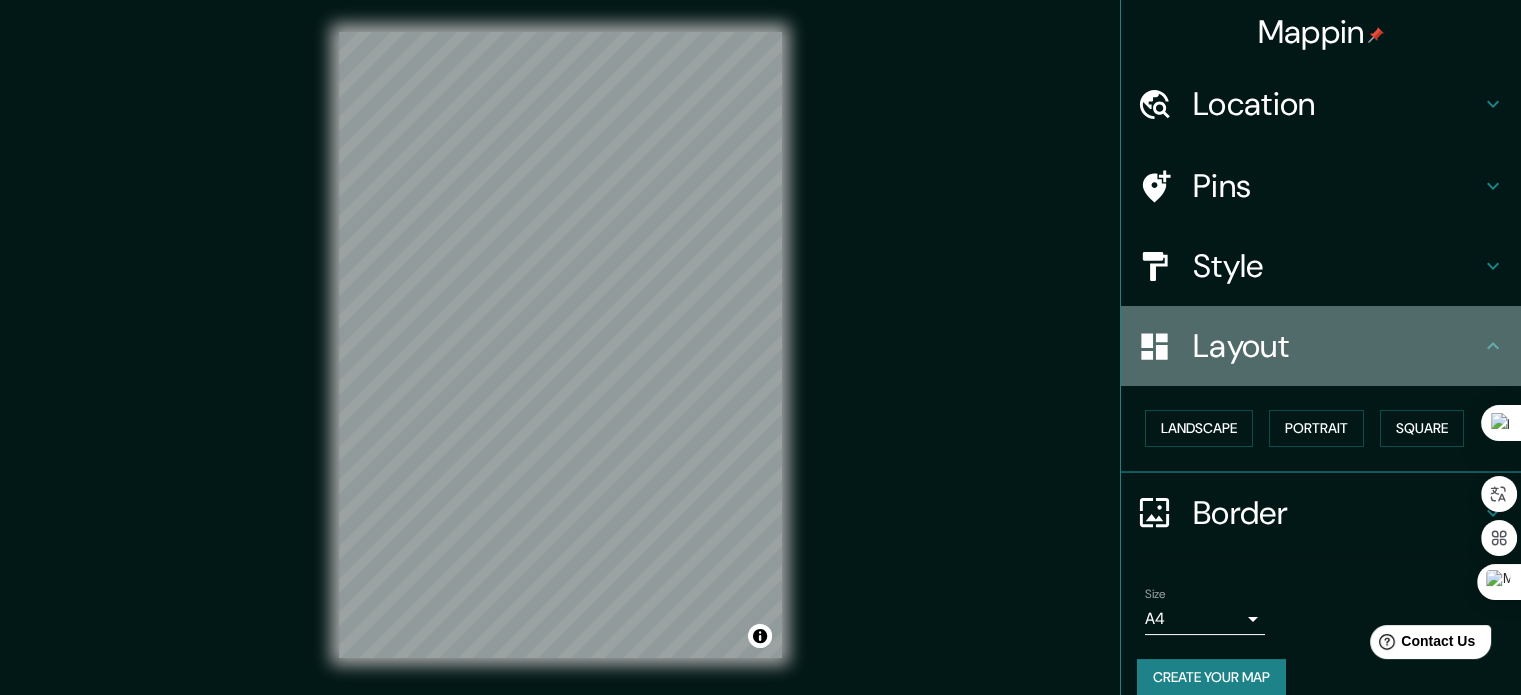 click on "Layout" at bounding box center (1337, 104) 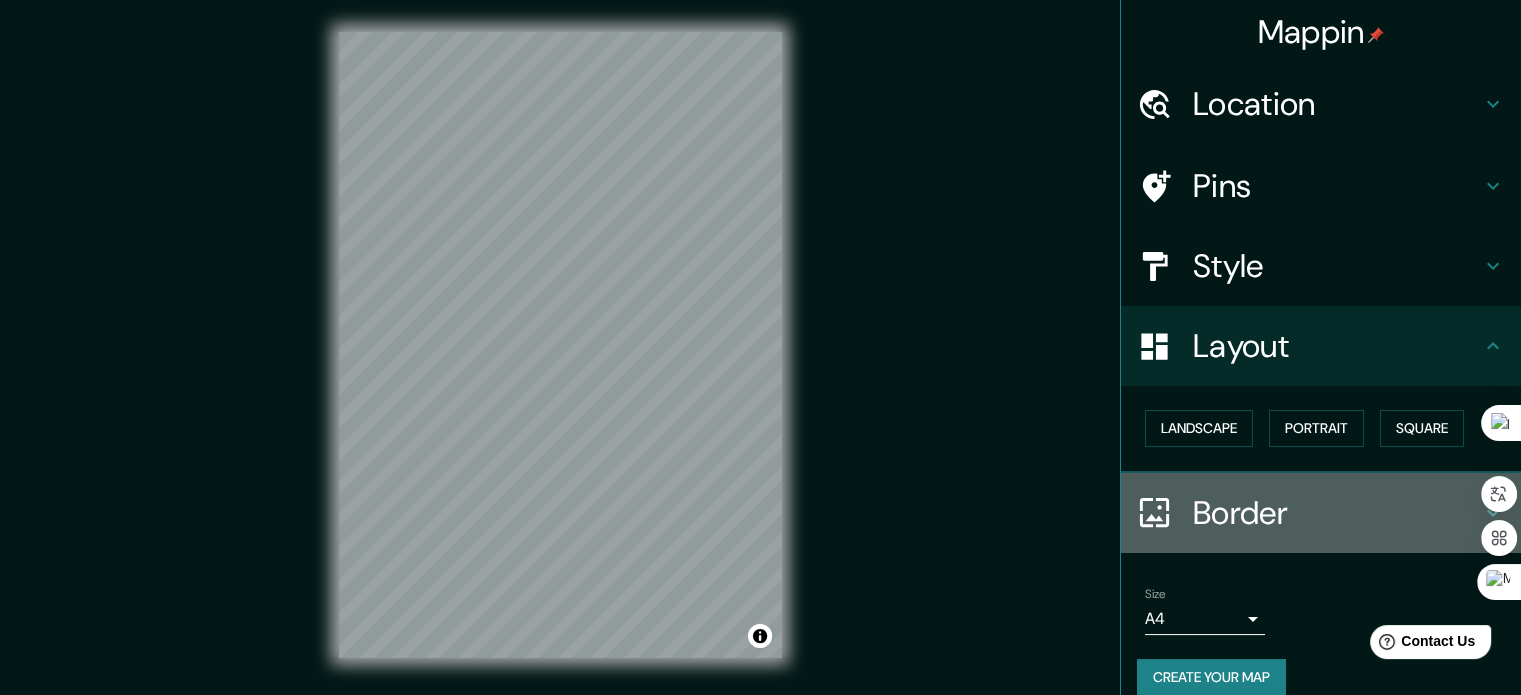 click on "Border" at bounding box center [1337, 104] 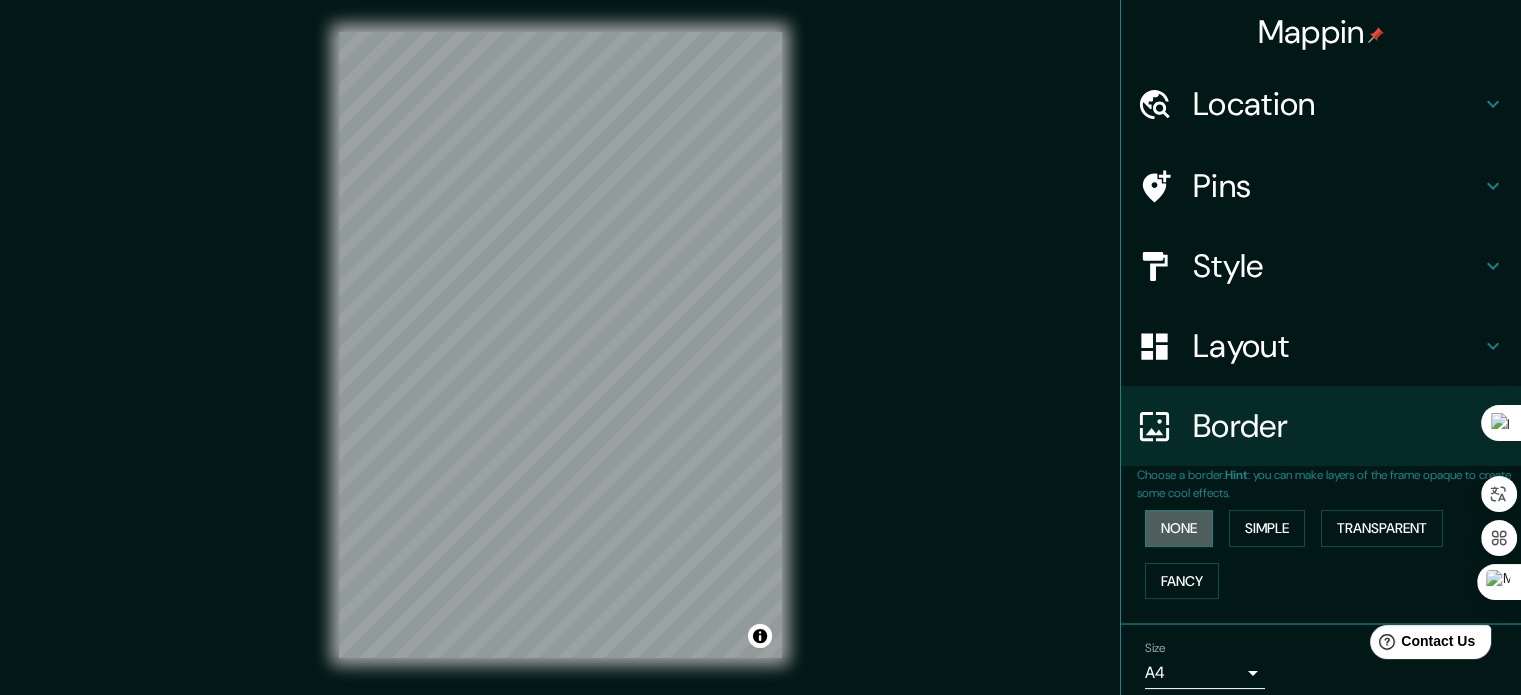 click on "None" at bounding box center [1179, 528] 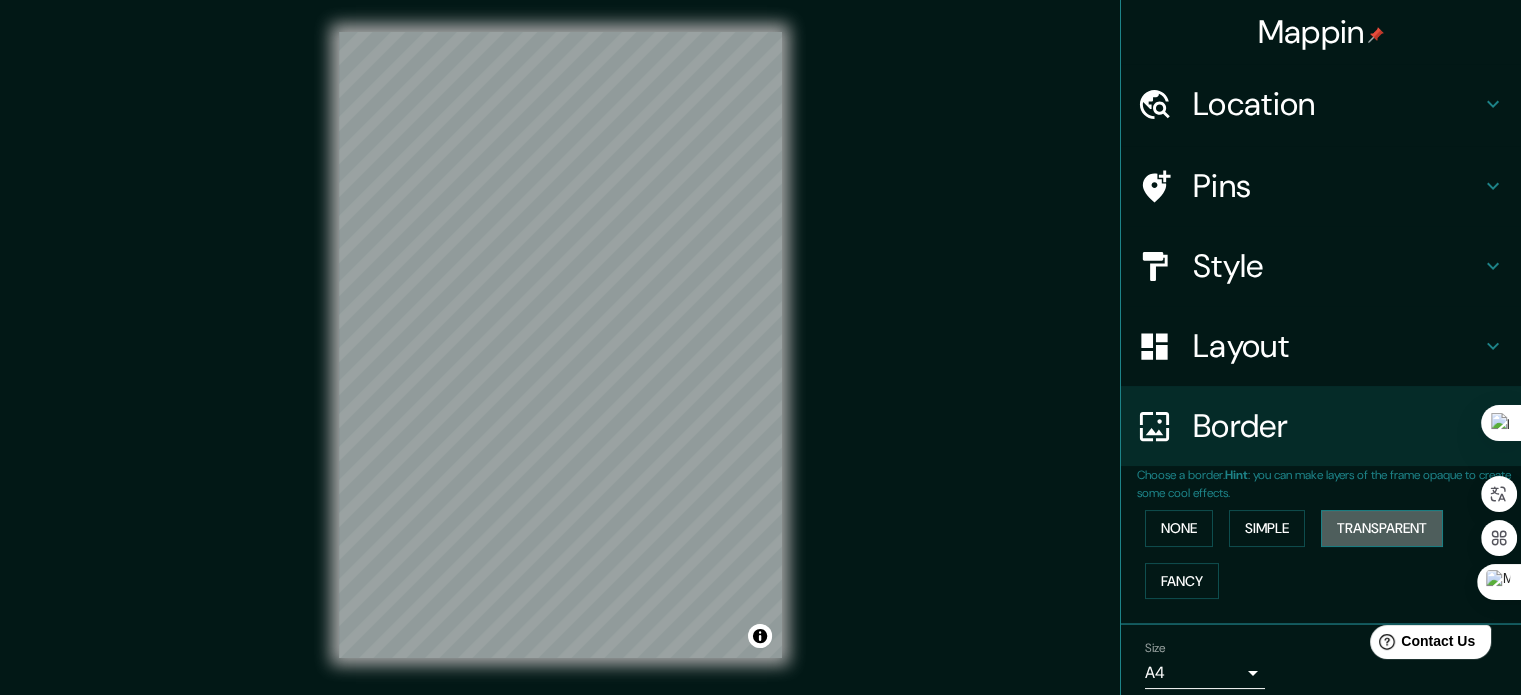 click on "Transparent" at bounding box center (1382, 528) 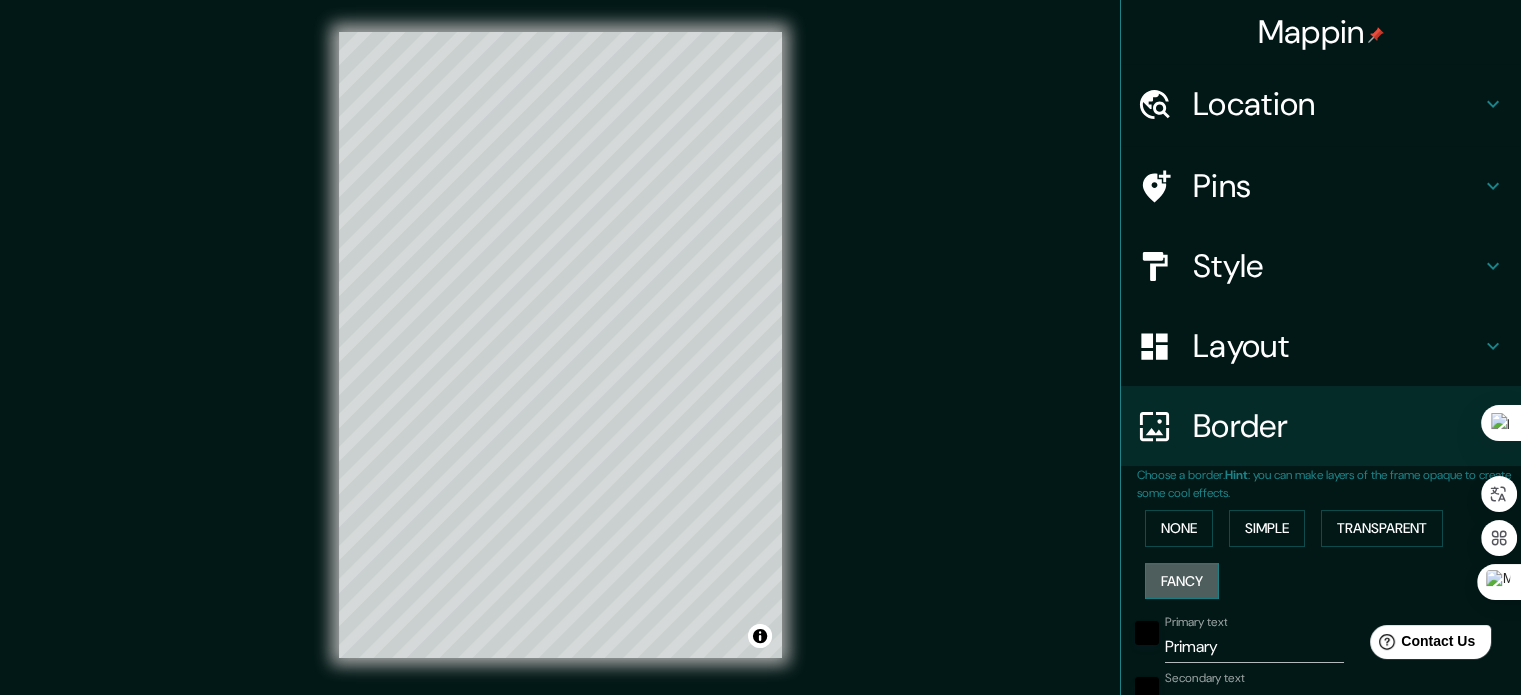 click on "Fancy" at bounding box center [1182, 581] 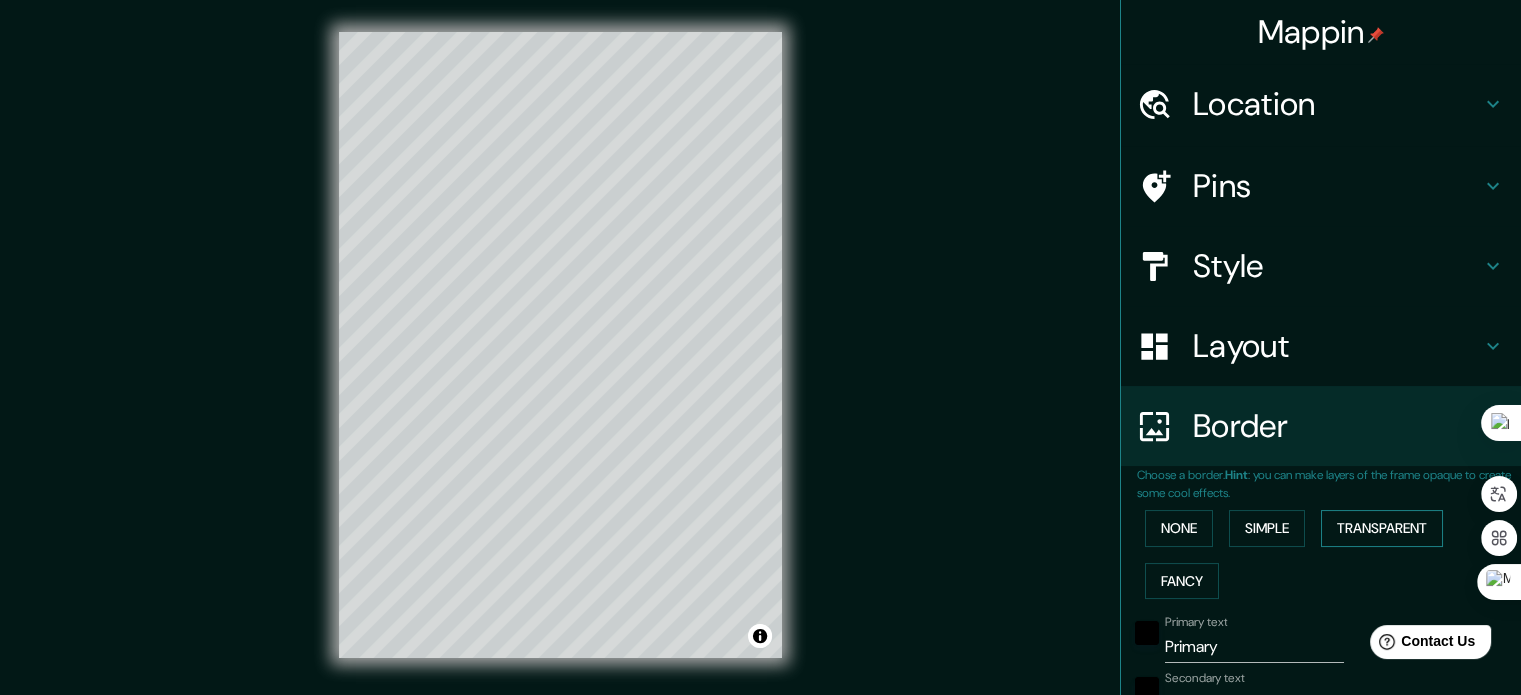 click on "Transparent" at bounding box center (1382, 528) 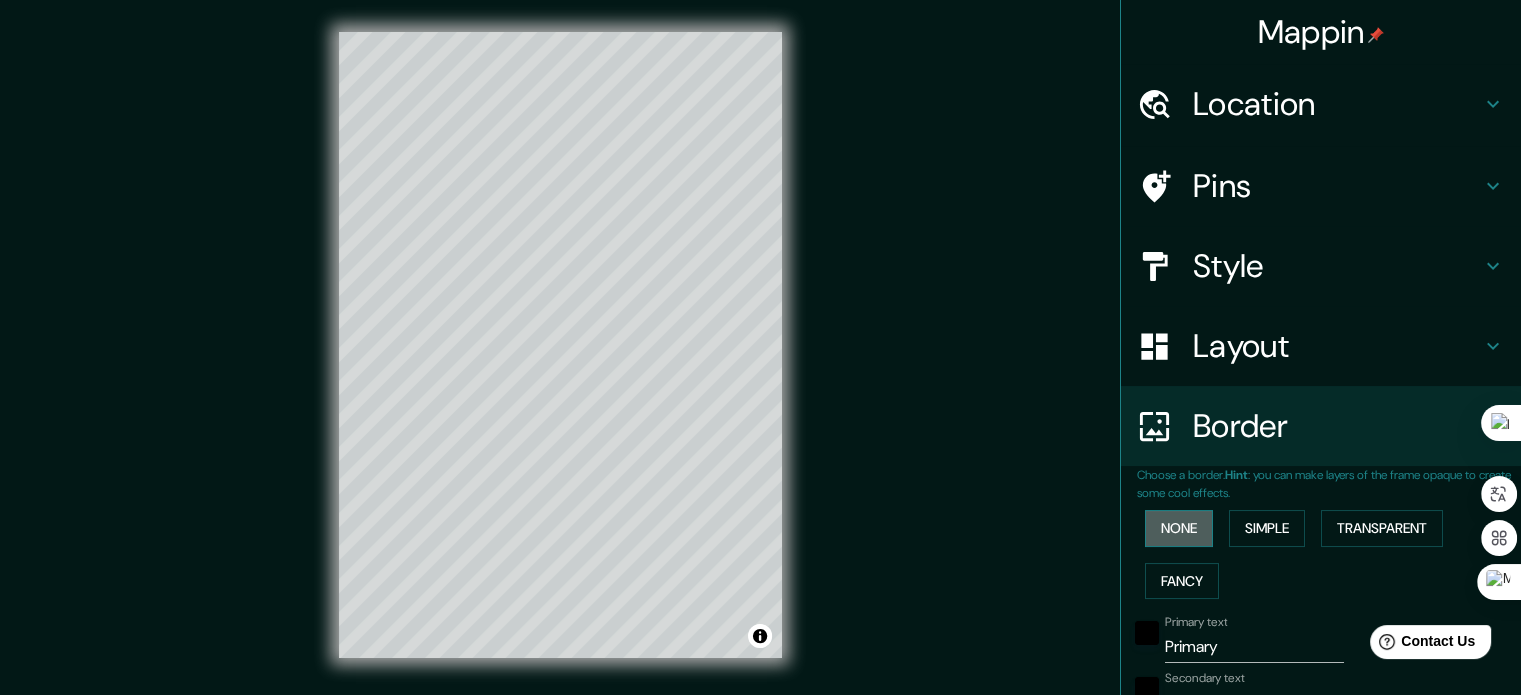 click on "None" at bounding box center (1179, 528) 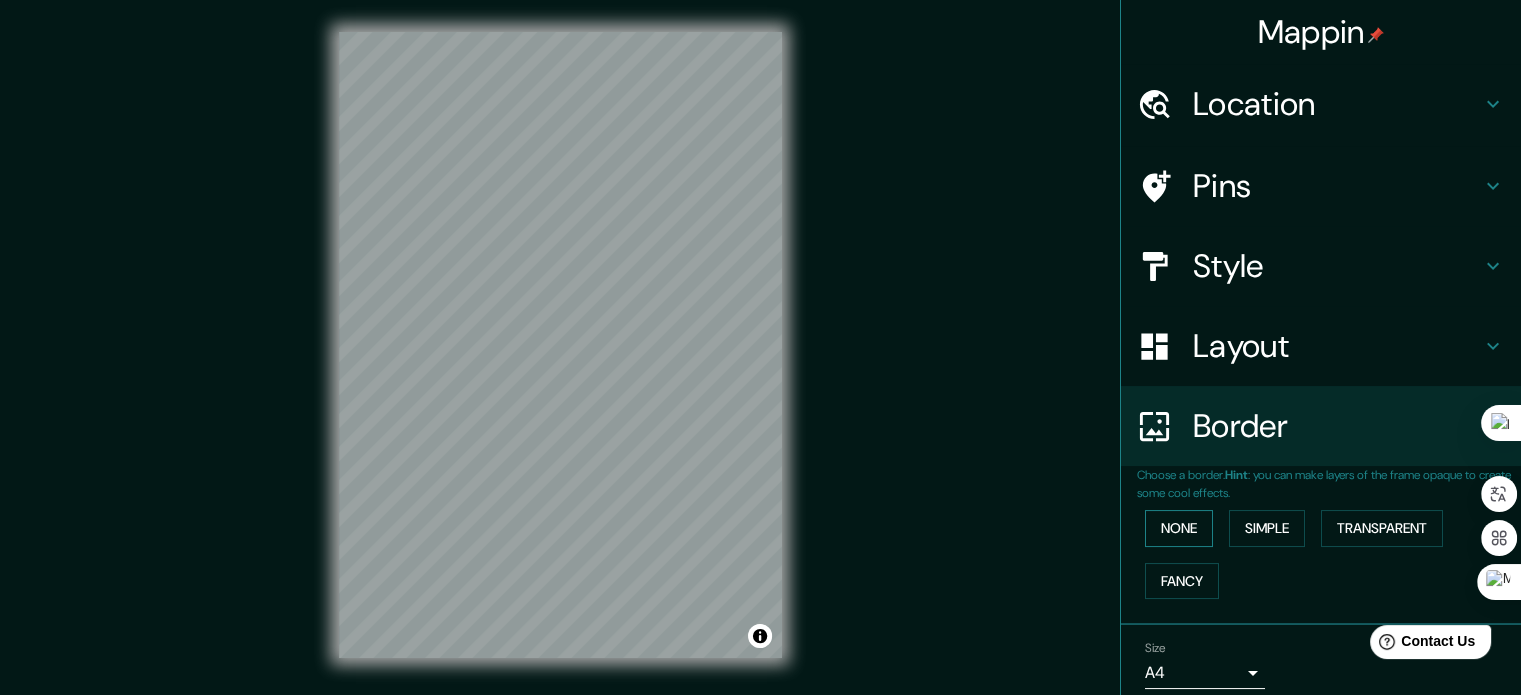 scroll, scrollTop: 76, scrollLeft: 0, axis: vertical 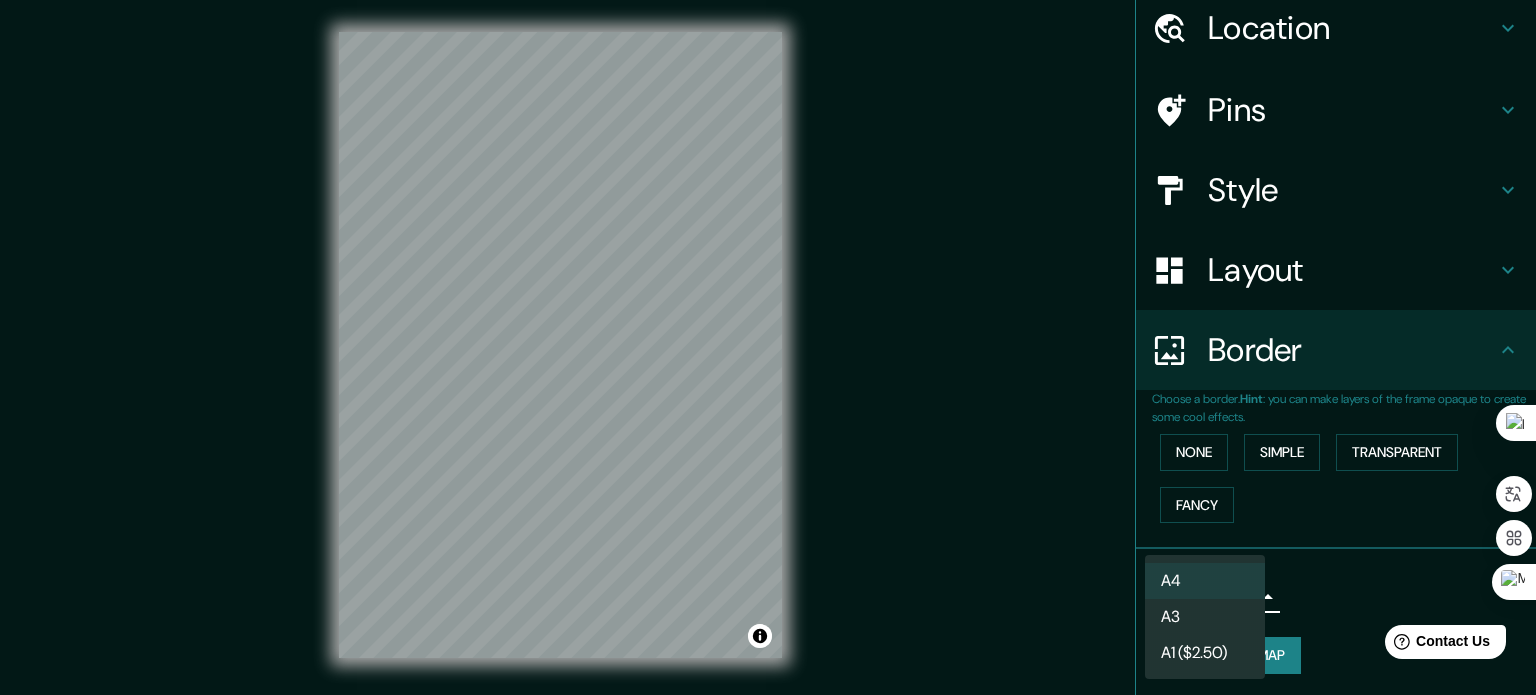 click on "Mappin Location [CITY], [PROVINCE], [POSTAL_CODE], [COUNTRY] Pins Style Layout Border Choose a border.  Hint : you can make layers of the frame opaque to create some cool effects. None Simple Transparent Fancy Size A4 single Create your map © Mapbox   © OpenStreetMap   Improve this map Any problems, suggestions, or concerns please email    help@mappin.pro . . . A4 A3 A1 ($2.50)" at bounding box center [768, 347] 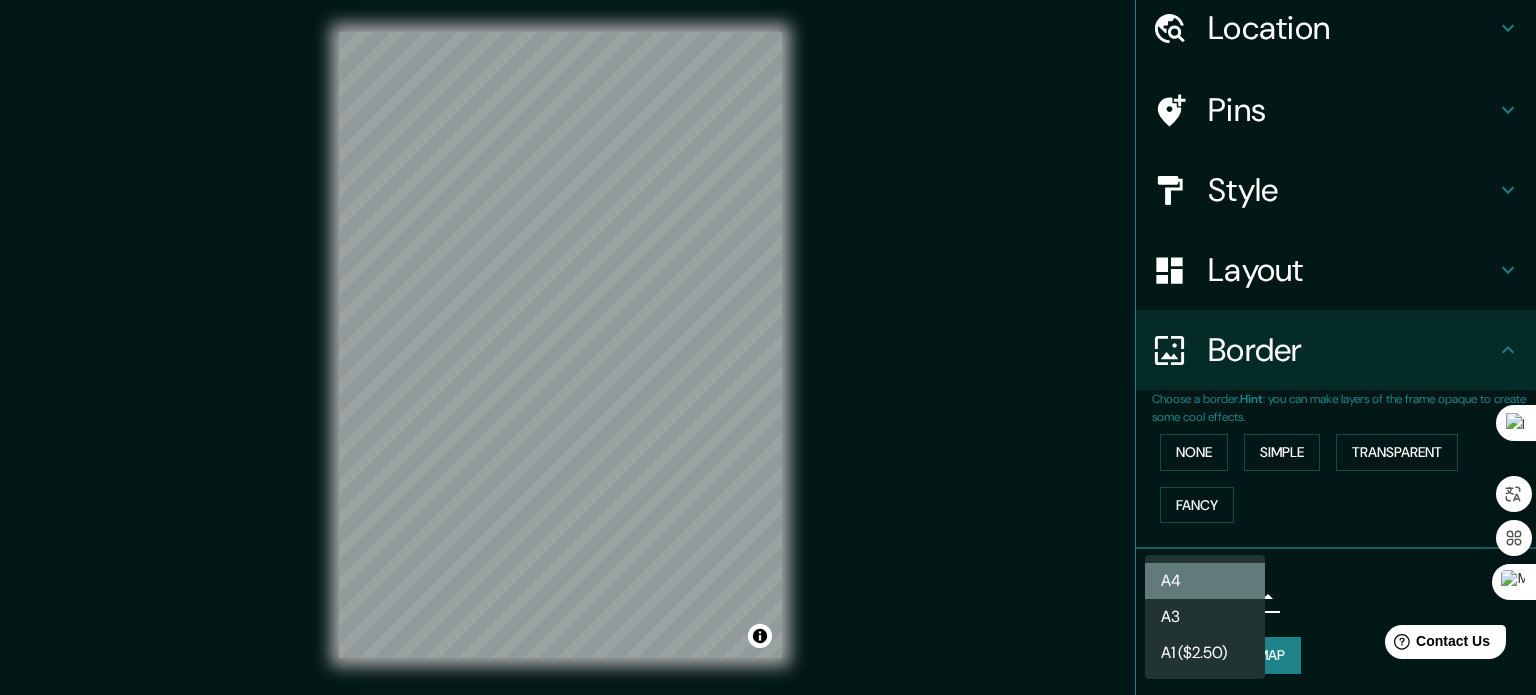 click on "A4" at bounding box center (1205, 581) 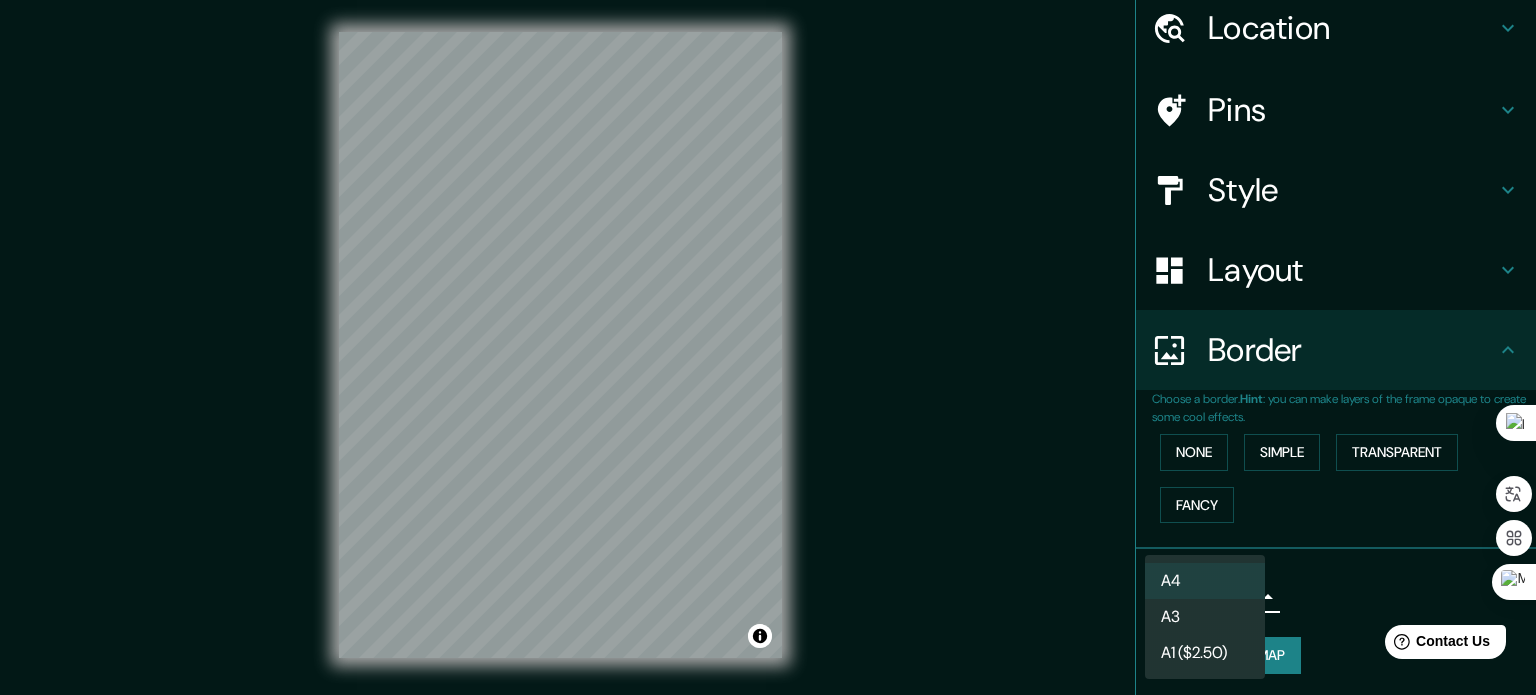 click on "Mappin Location [CITY], [PROVINCE], [POSTAL_CODE], [COUNTRY] Pins Style Layout Border Choose a border.  Hint : you can make layers of the frame opaque to create some cool effects. None Simple Transparent Fancy Size A4 single Create your map © Mapbox   © OpenStreetMap   Improve this map Any problems, suggestions, or concerns please email    help@mappin.pro . . . A4 A3 A1 ($2.50)" at bounding box center [768, 347] 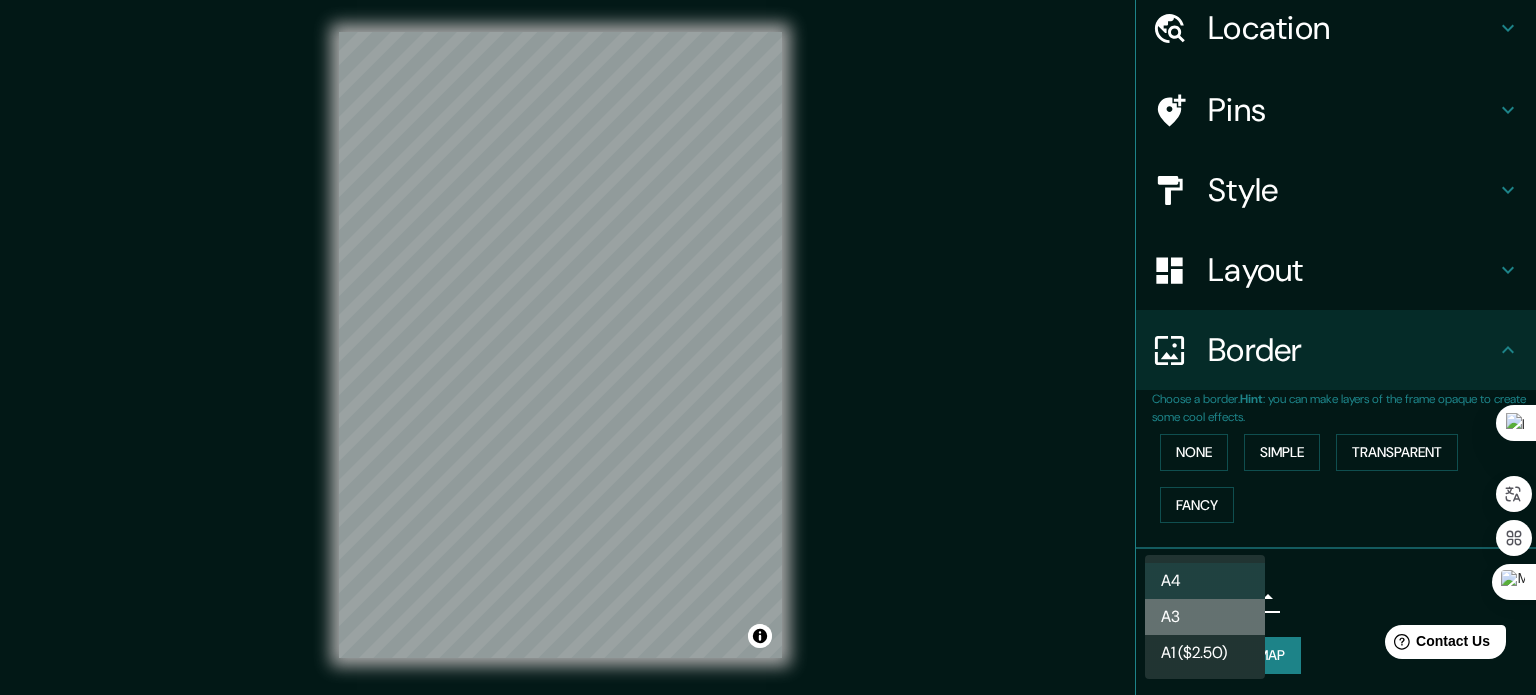 click on "A3" at bounding box center (1205, 617) 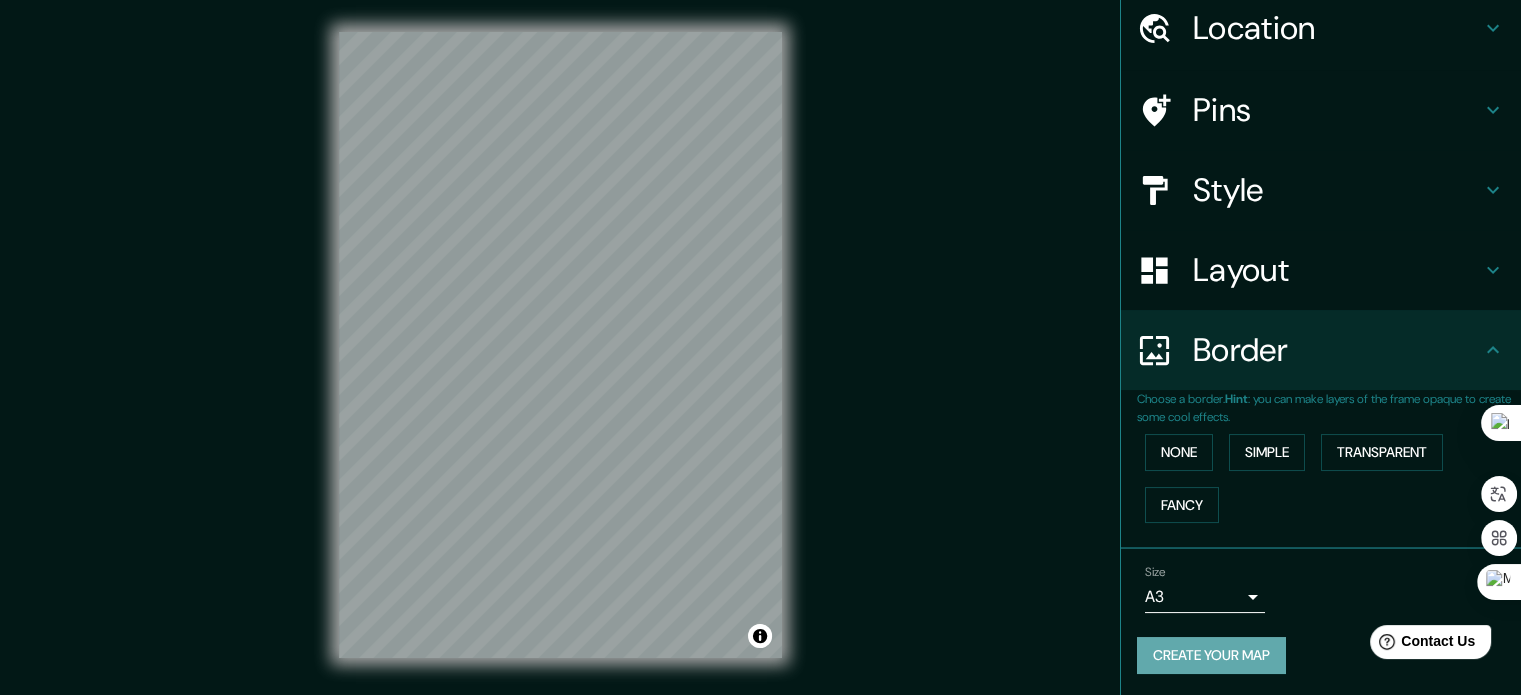 click on "Create your map" at bounding box center (1211, 655) 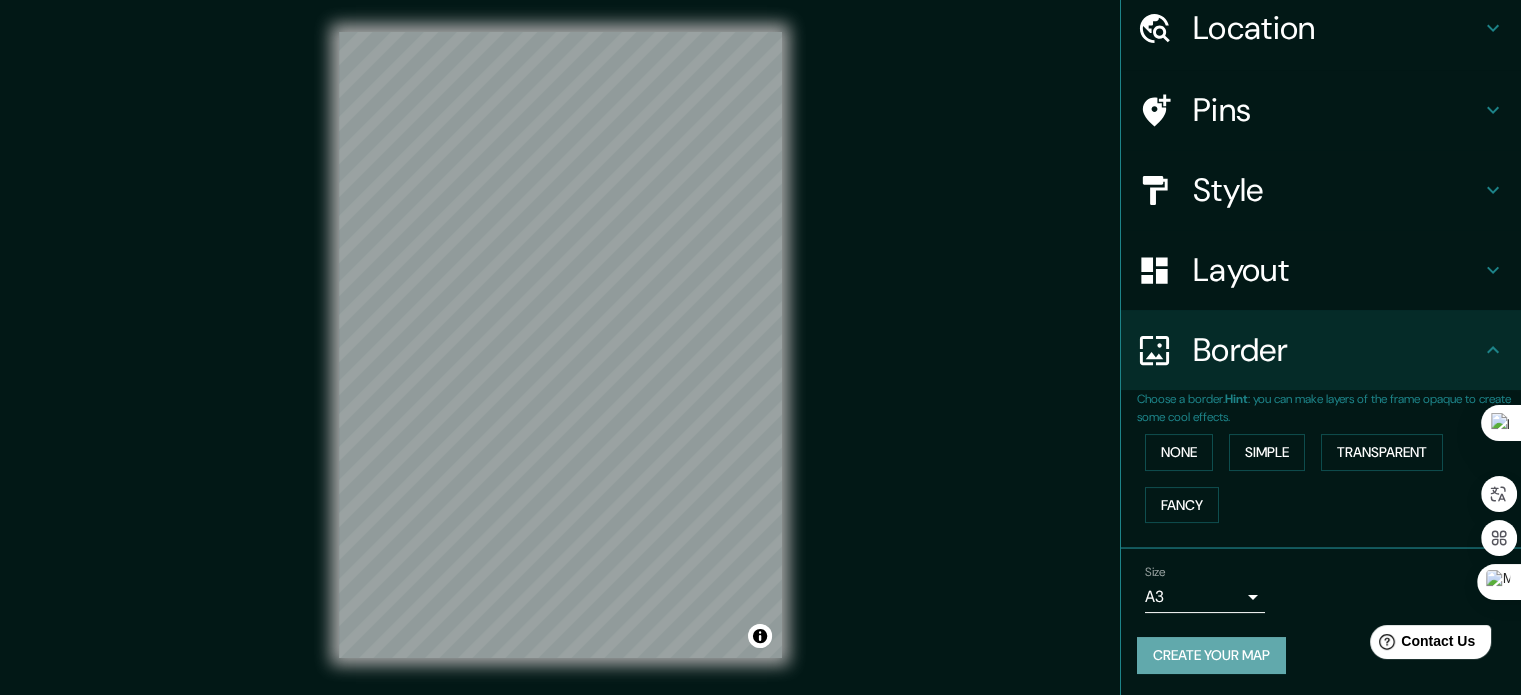 click on "Create your map" at bounding box center (1211, 655) 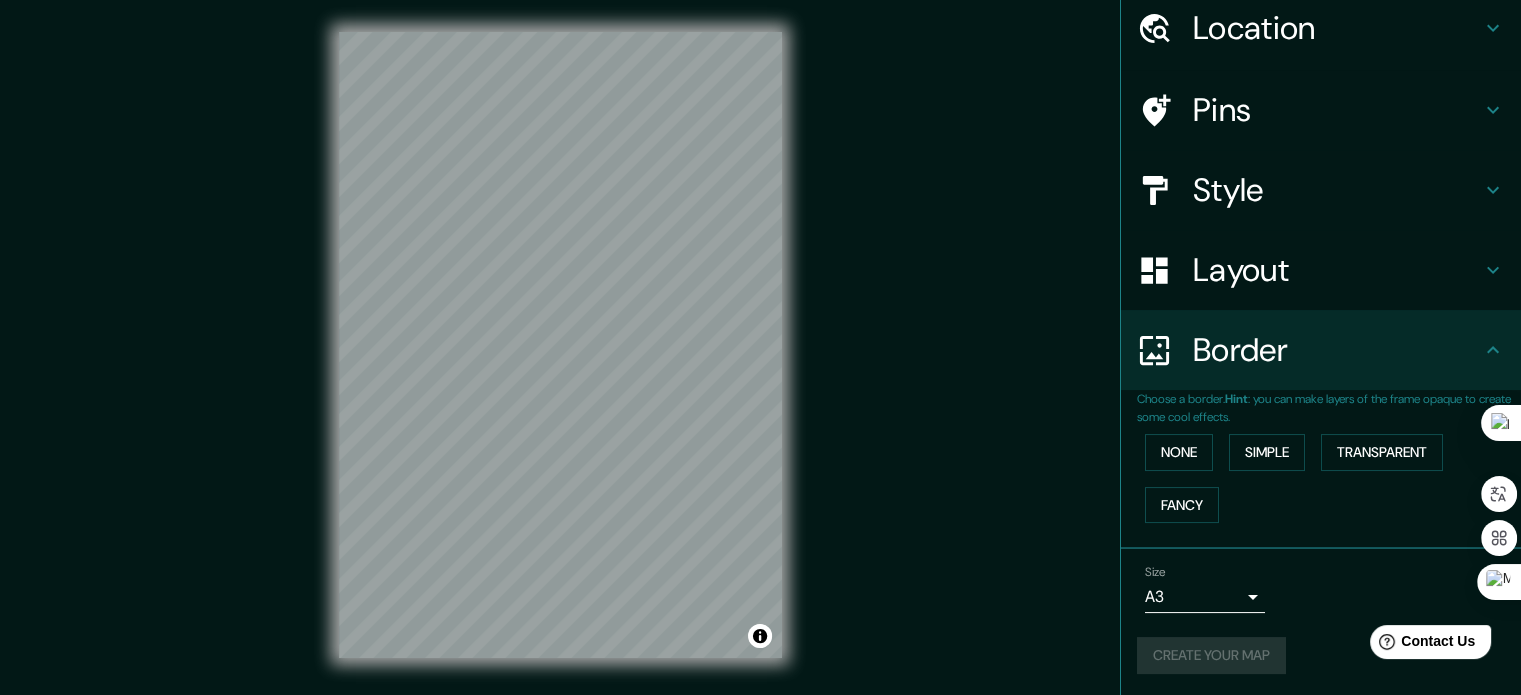 click on "Create your map" at bounding box center (1321, 655) 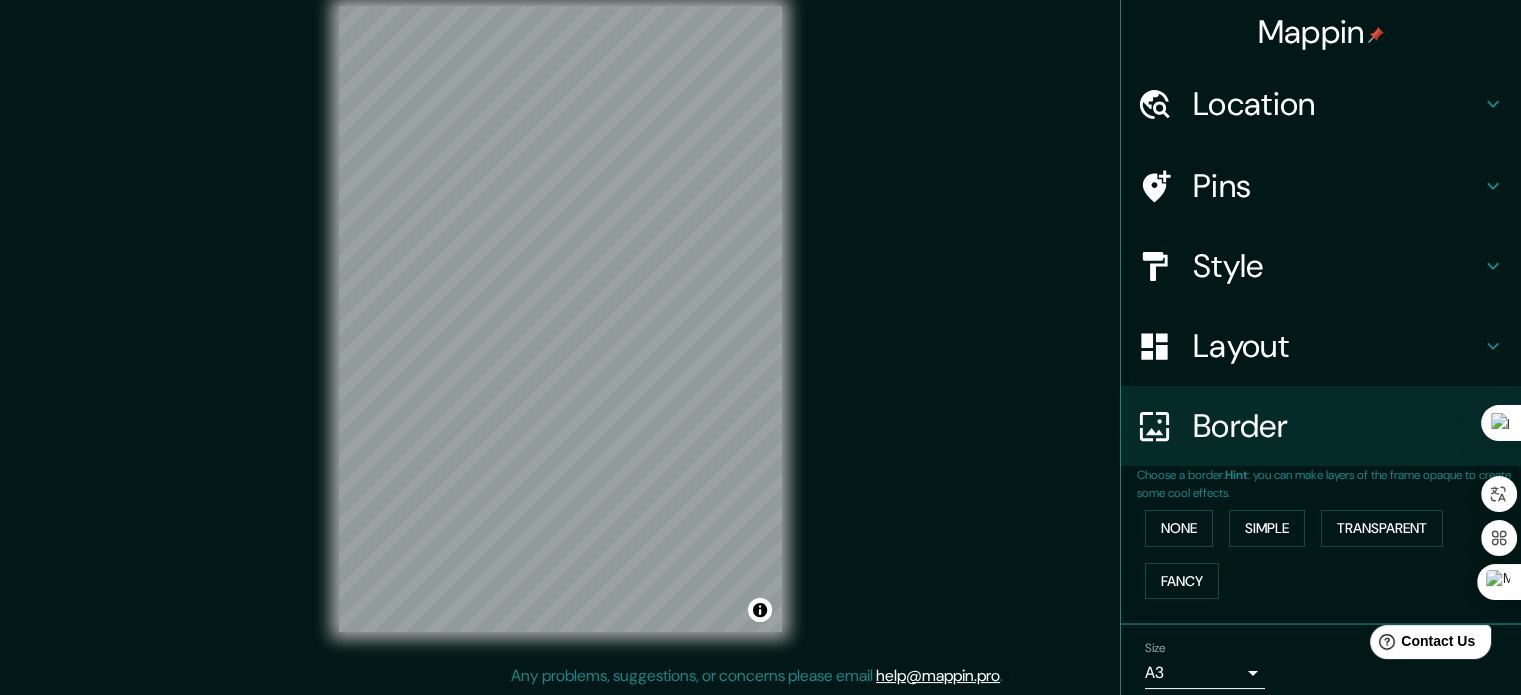 scroll, scrollTop: 76, scrollLeft: 0, axis: vertical 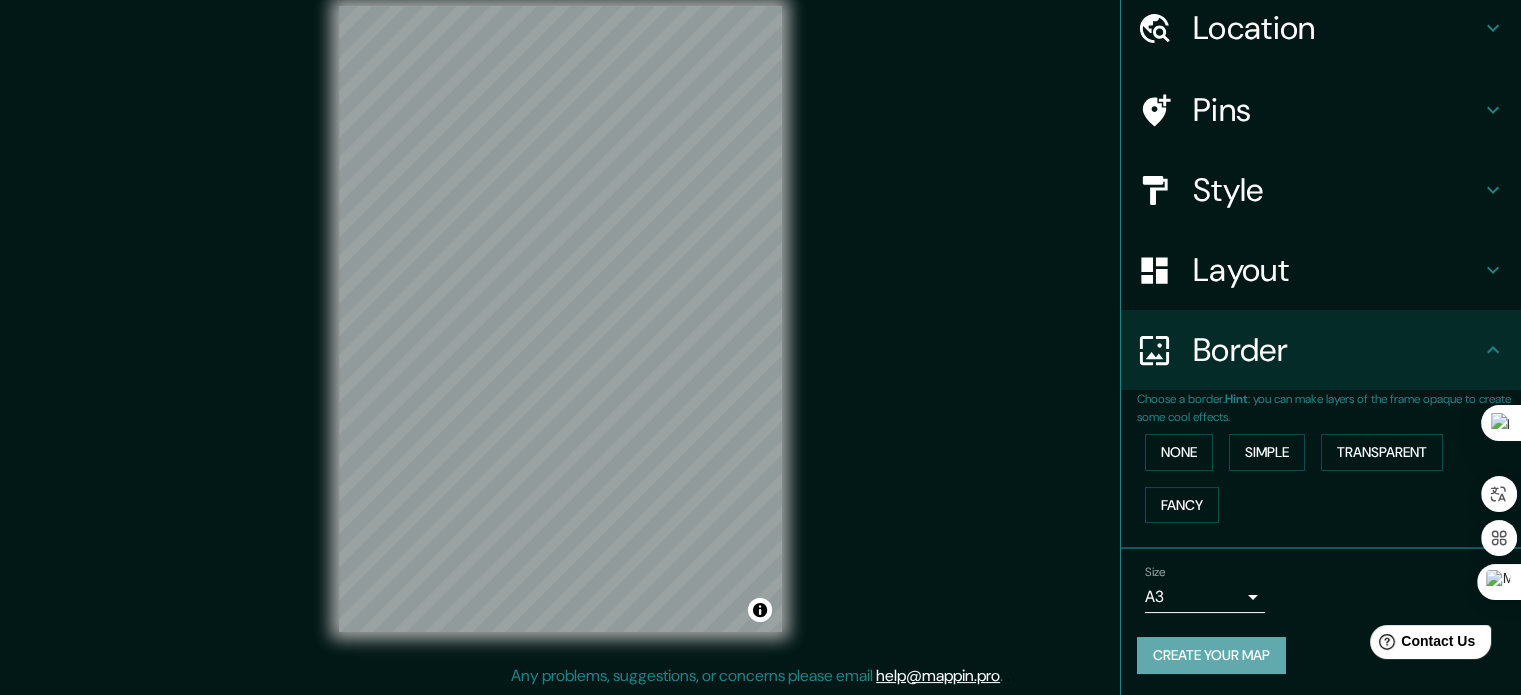 click on "Create your map" at bounding box center [1211, 655] 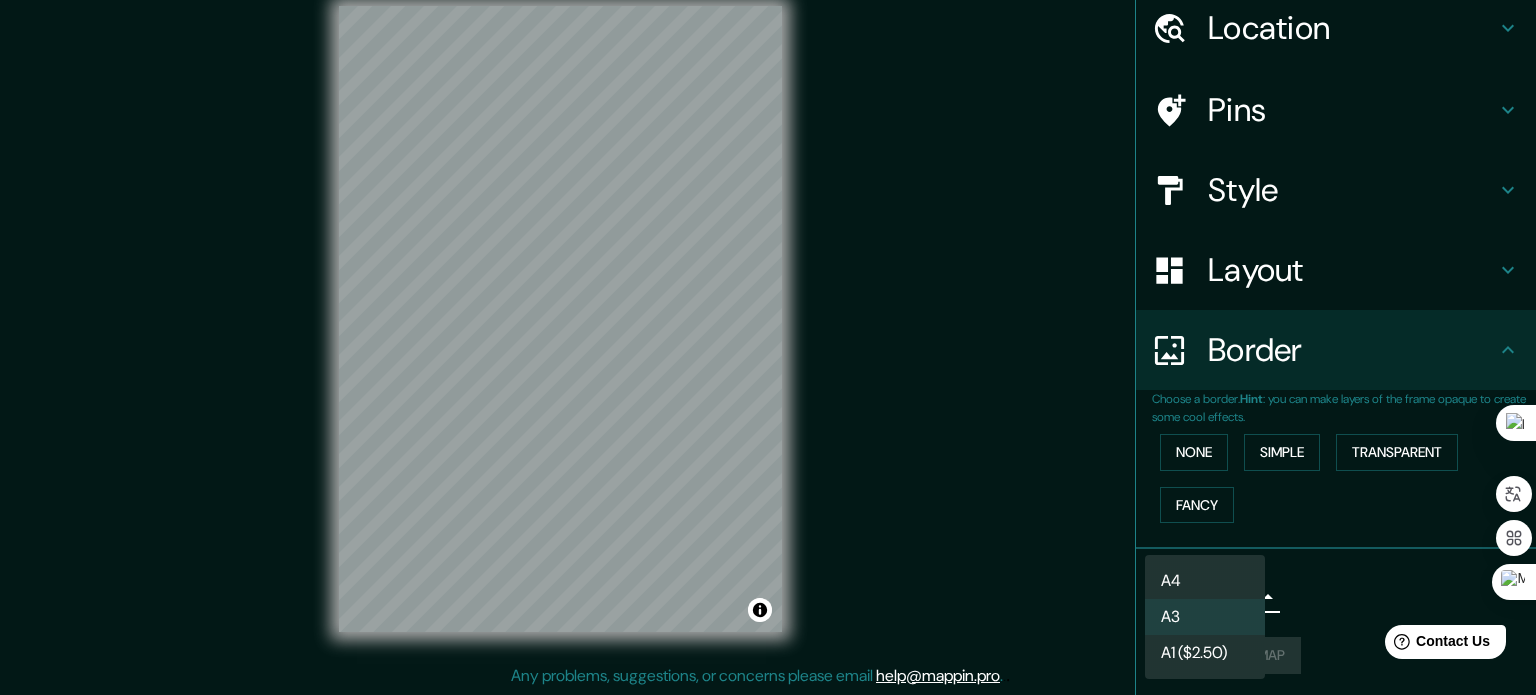 click on "Mappin Location [CITY], [PROVINCE], [POSTAL_CODE], [COUNTRY] Pins Style Layout Border Choose a border.  Hint : you can make layers of the frame opaque to create some cool effects. None Simple Transparent Fancy Size A3 a4 Create your map © Mapbox   © OpenStreetMap   Improve this map Any problems, suggestions, or concerns please email    help@mappin.pro . . . A4 A3 A1 ($2.50)" at bounding box center (768, 321) 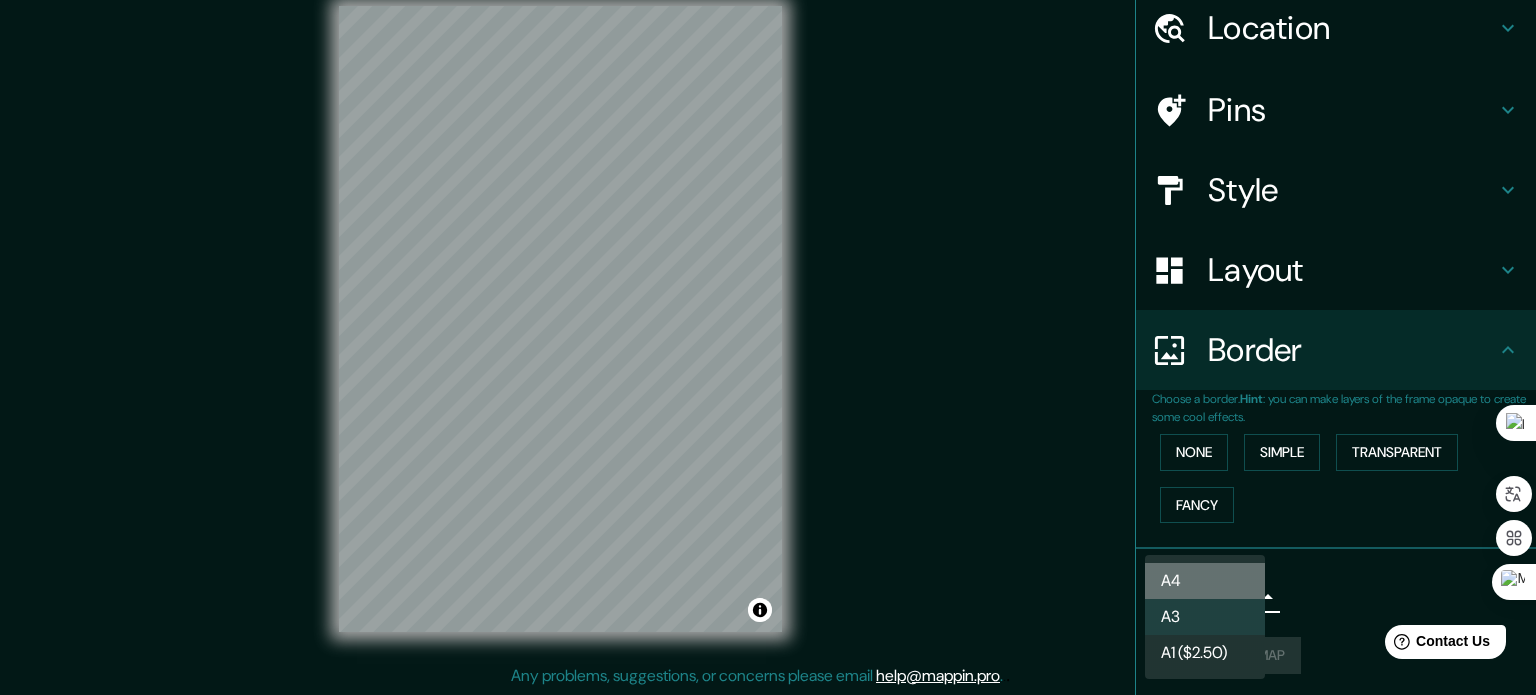click on "A4" at bounding box center [1205, 581] 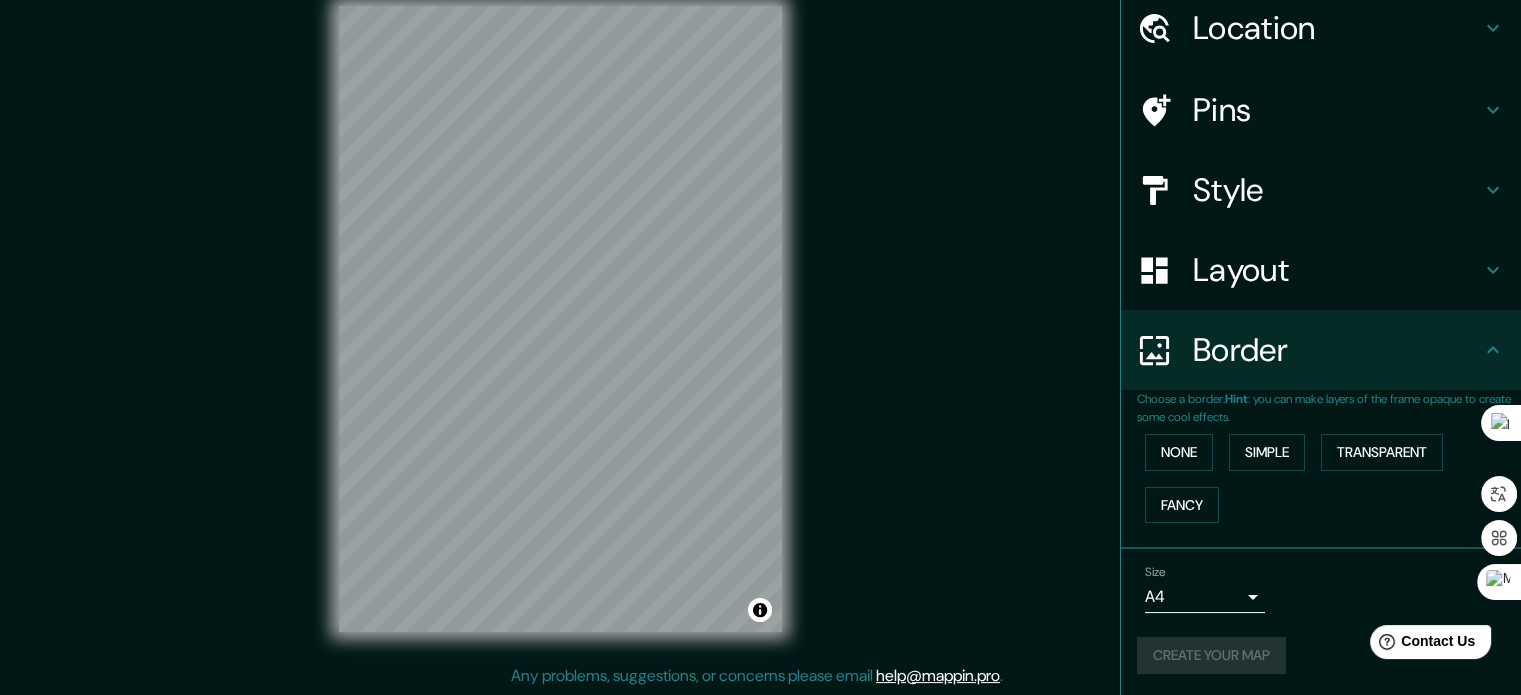 click on "Create your map" at bounding box center (1321, 655) 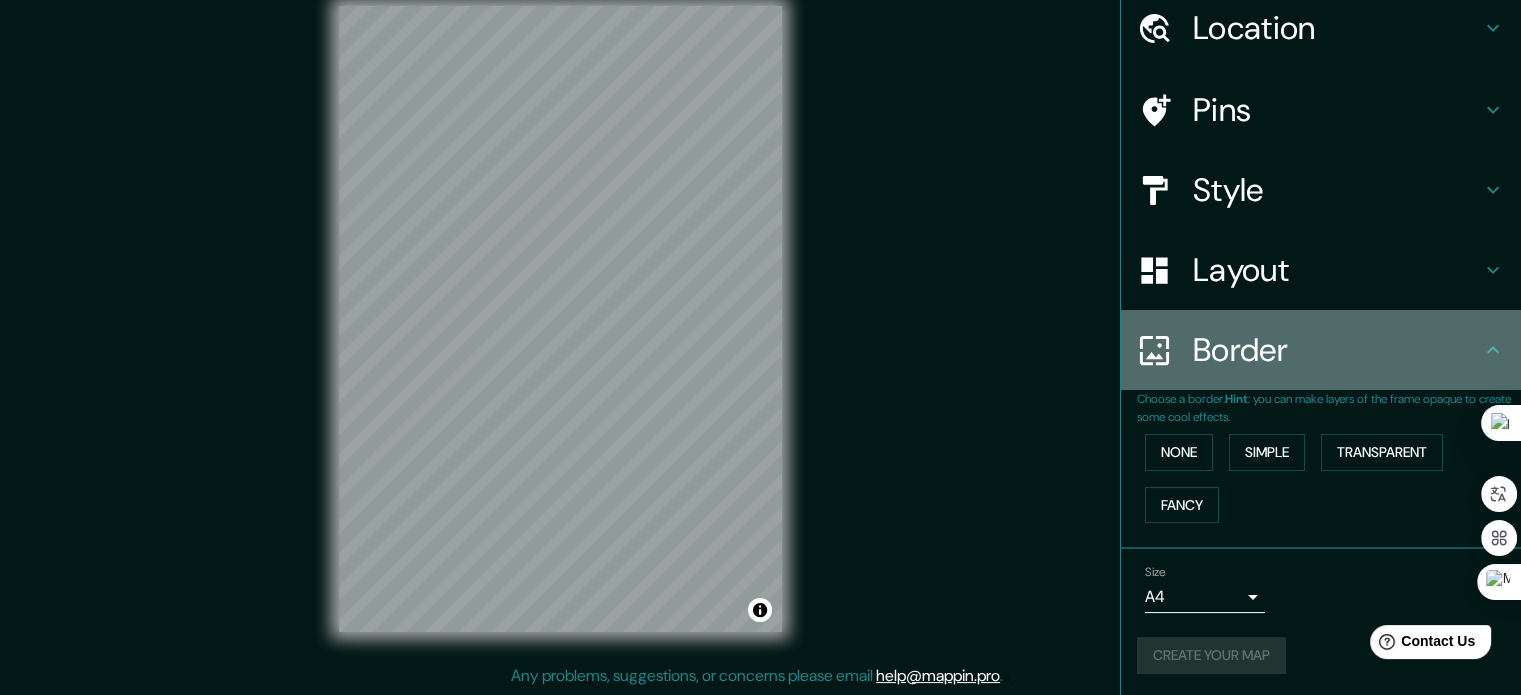click at bounding box center (1493, 350) 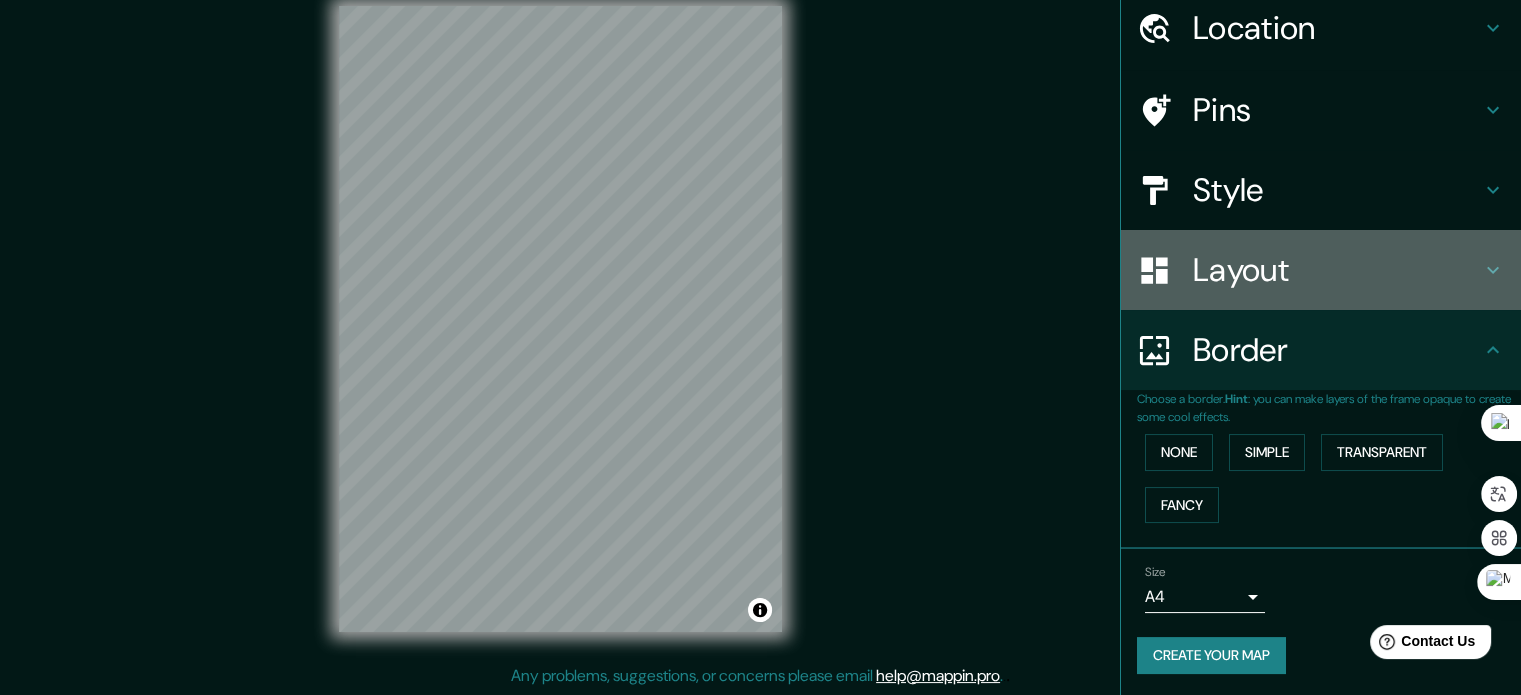 click on "Layout" at bounding box center [1337, 28] 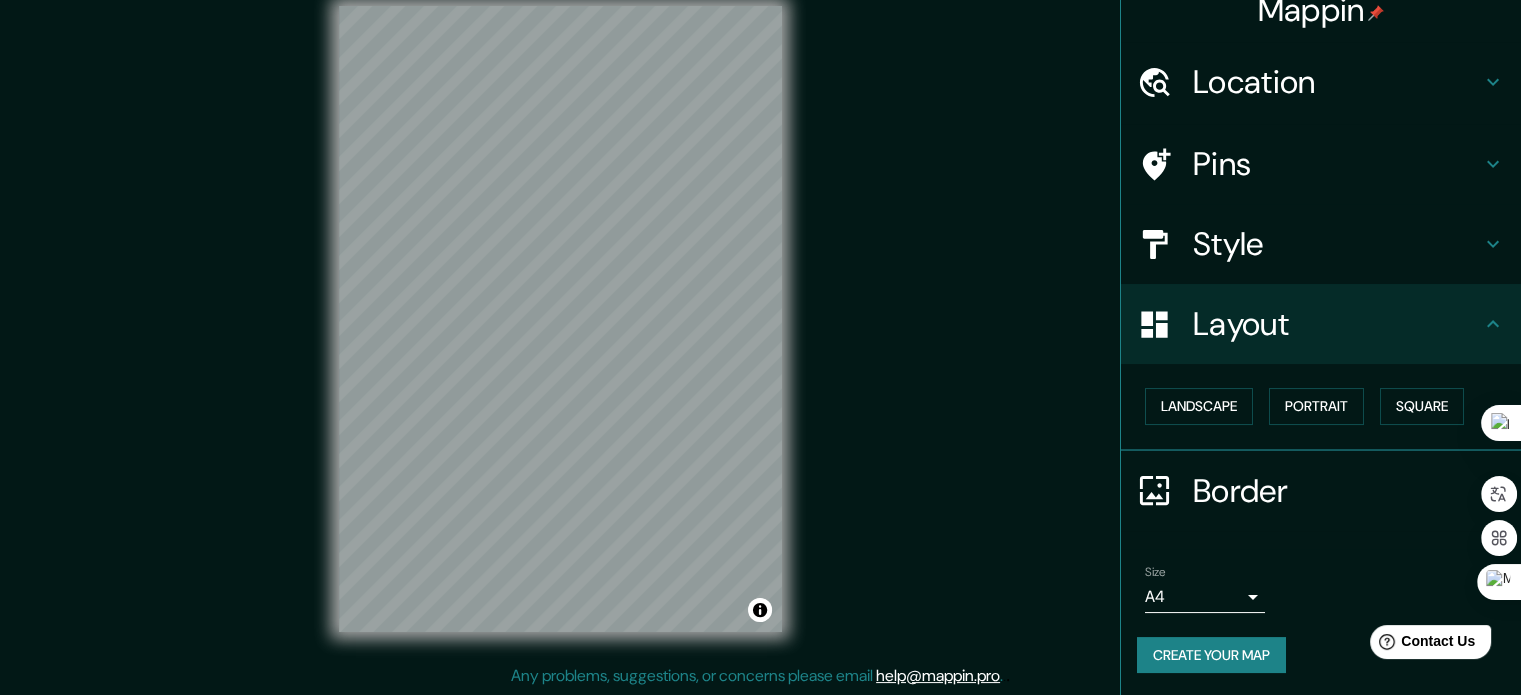 scroll, scrollTop: 0, scrollLeft: 0, axis: both 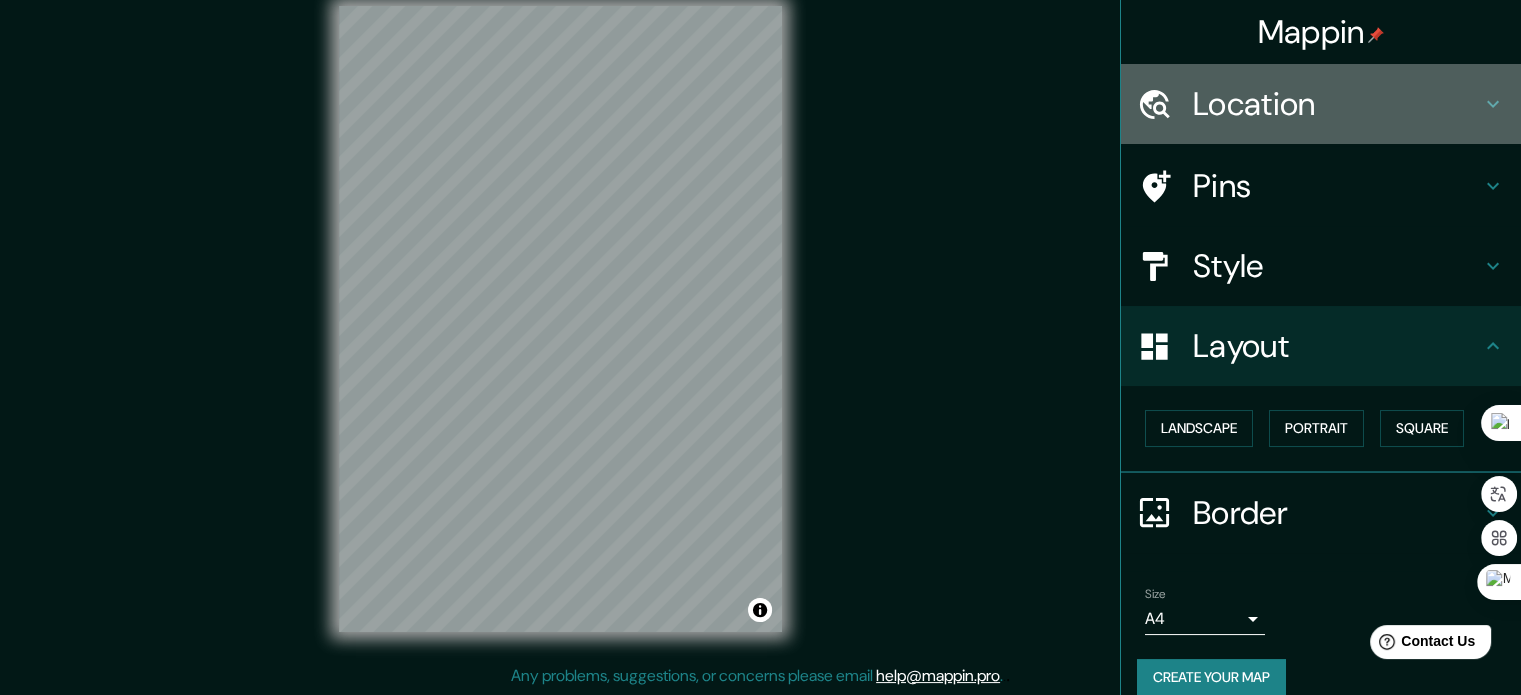 click on "Location" at bounding box center (1321, 104) 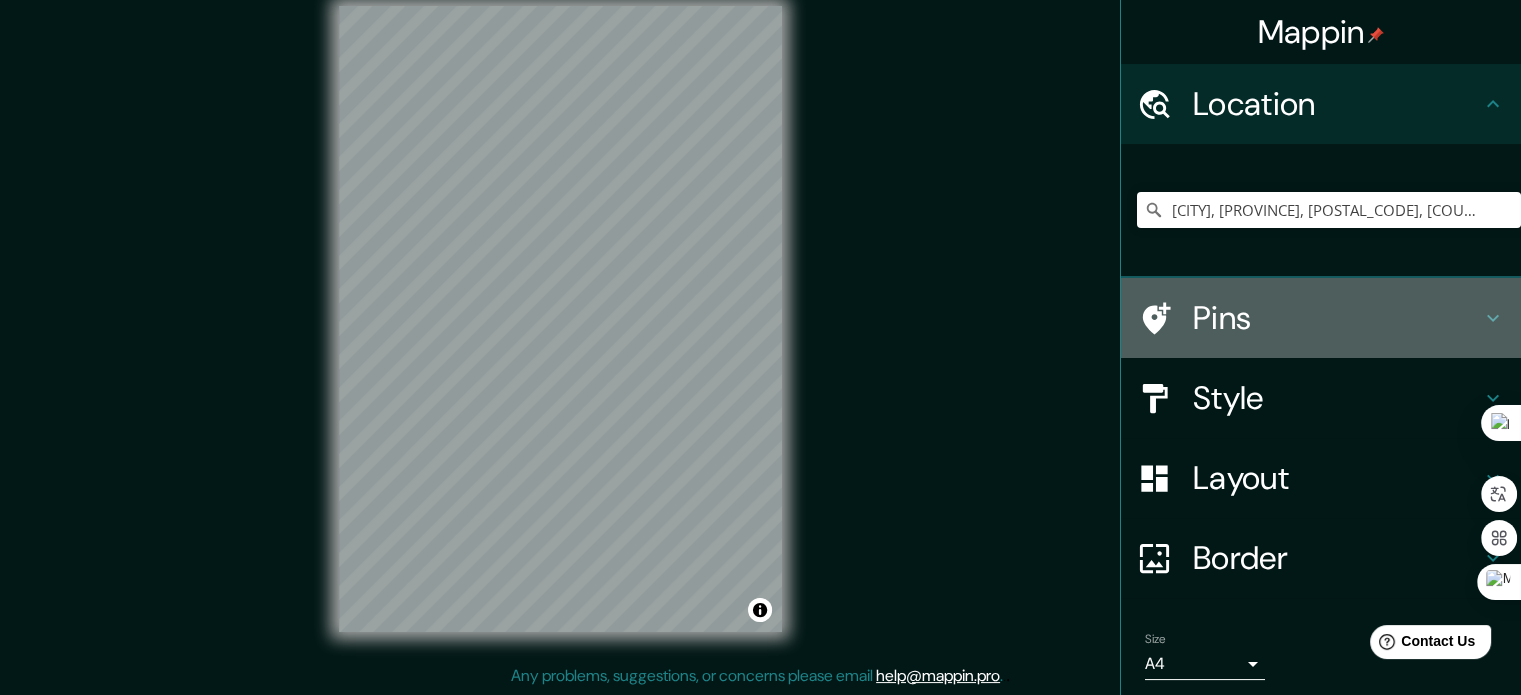 click on "Pins" at bounding box center (1337, 104) 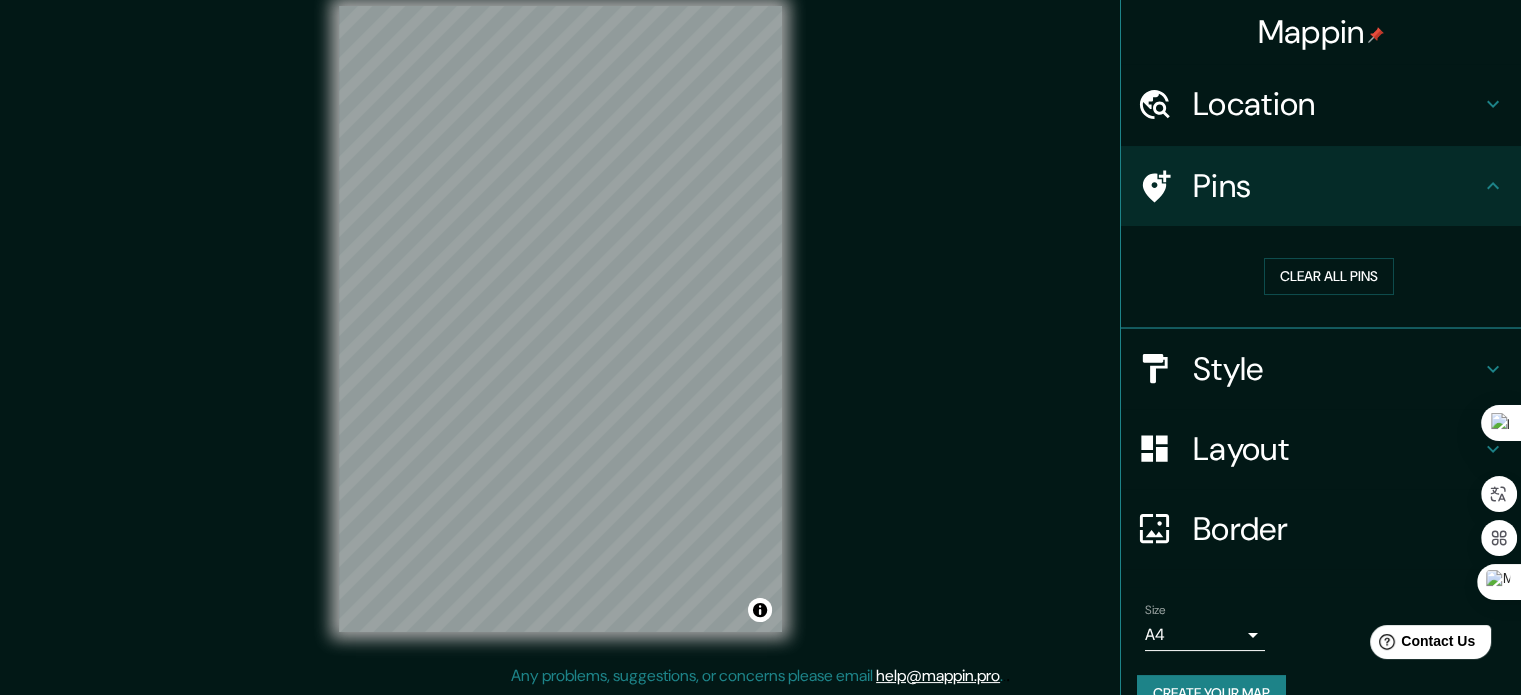scroll, scrollTop: 38, scrollLeft: 0, axis: vertical 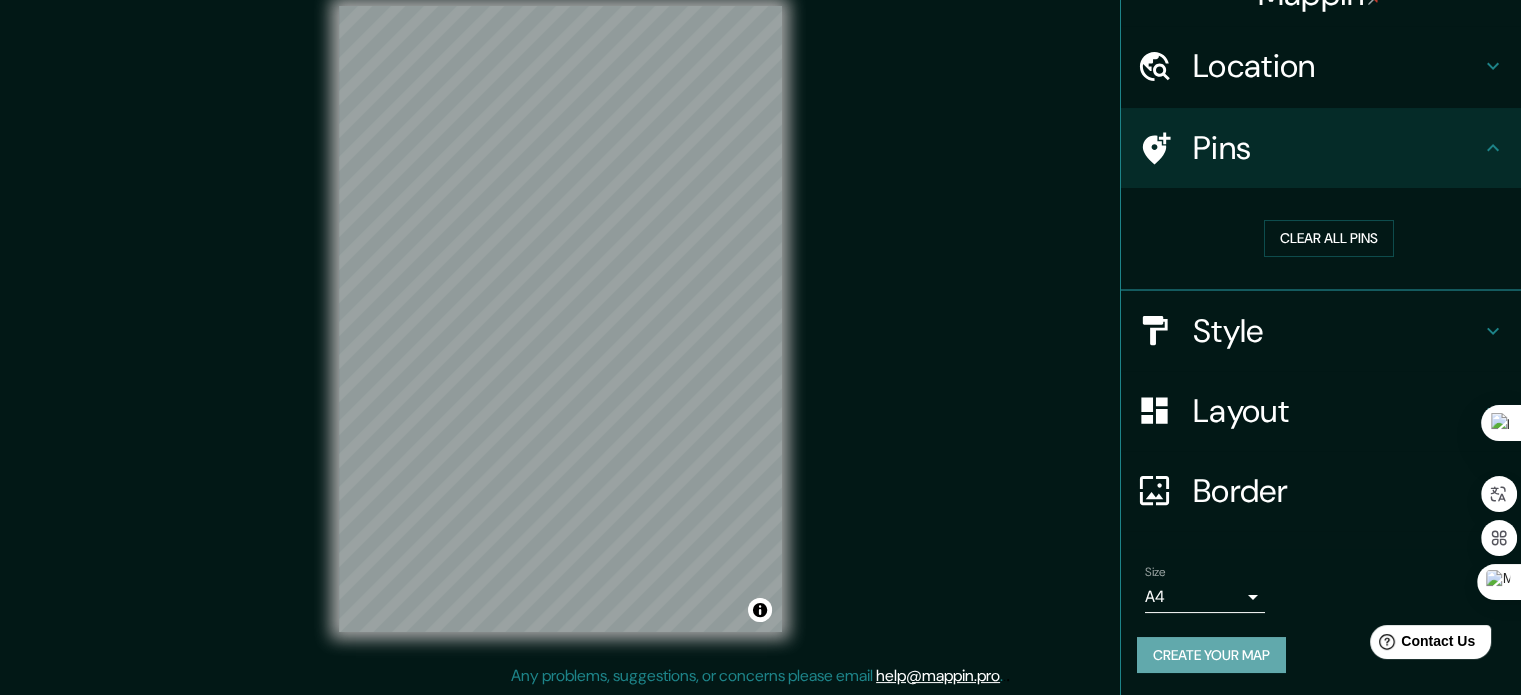 click on "Create your map" at bounding box center (1211, 655) 